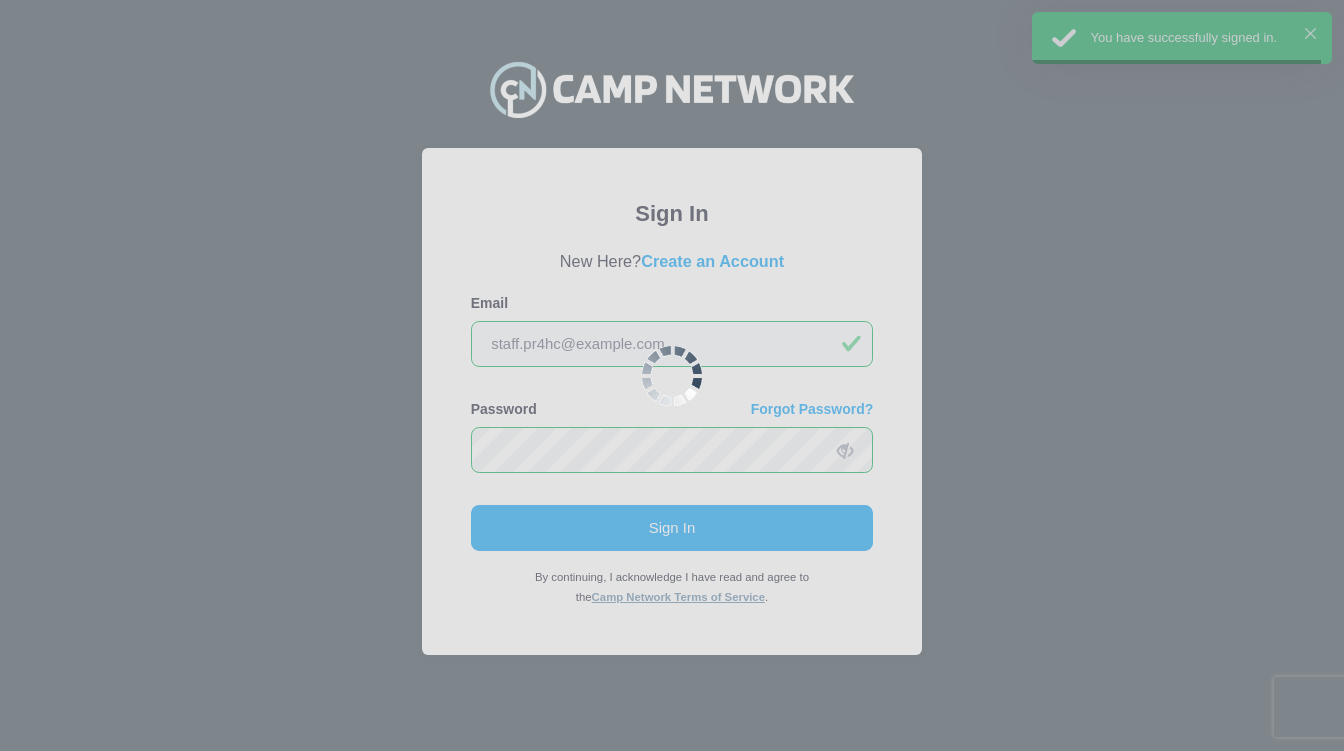 scroll, scrollTop: 0, scrollLeft: 0, axis: both 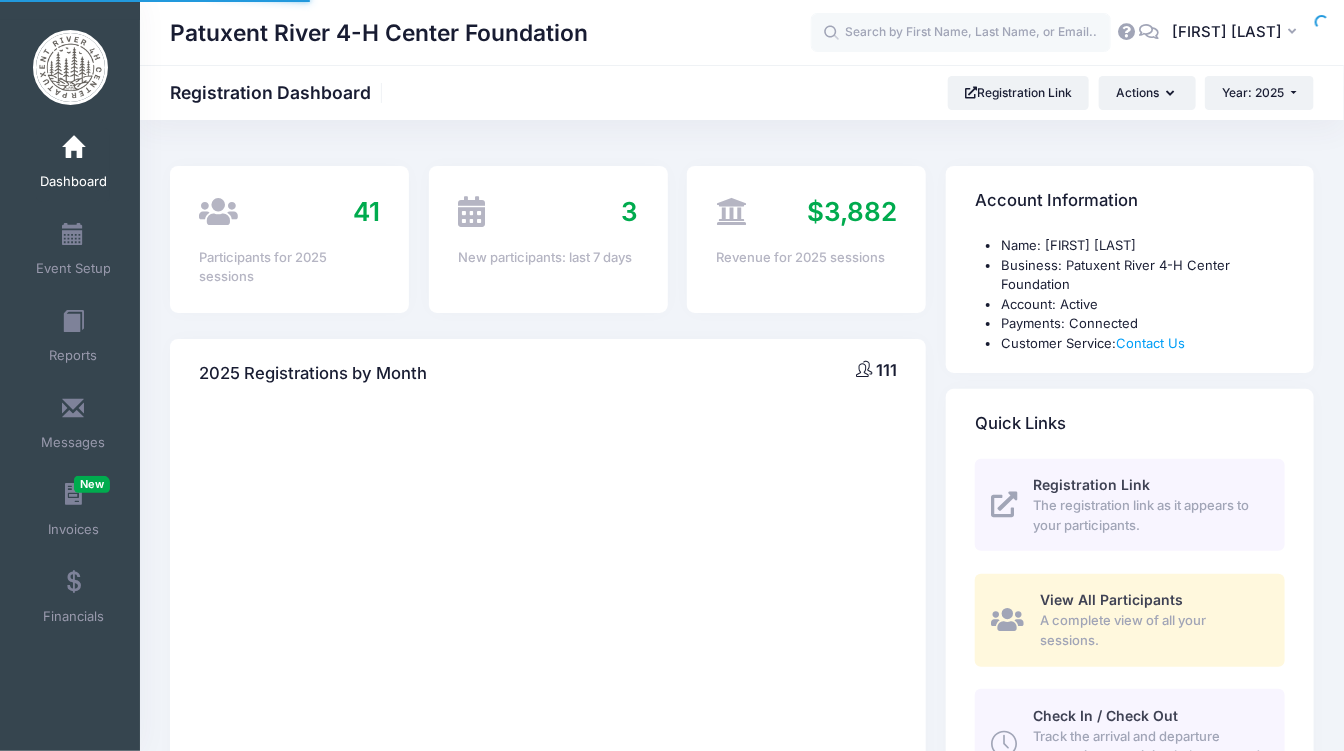 select 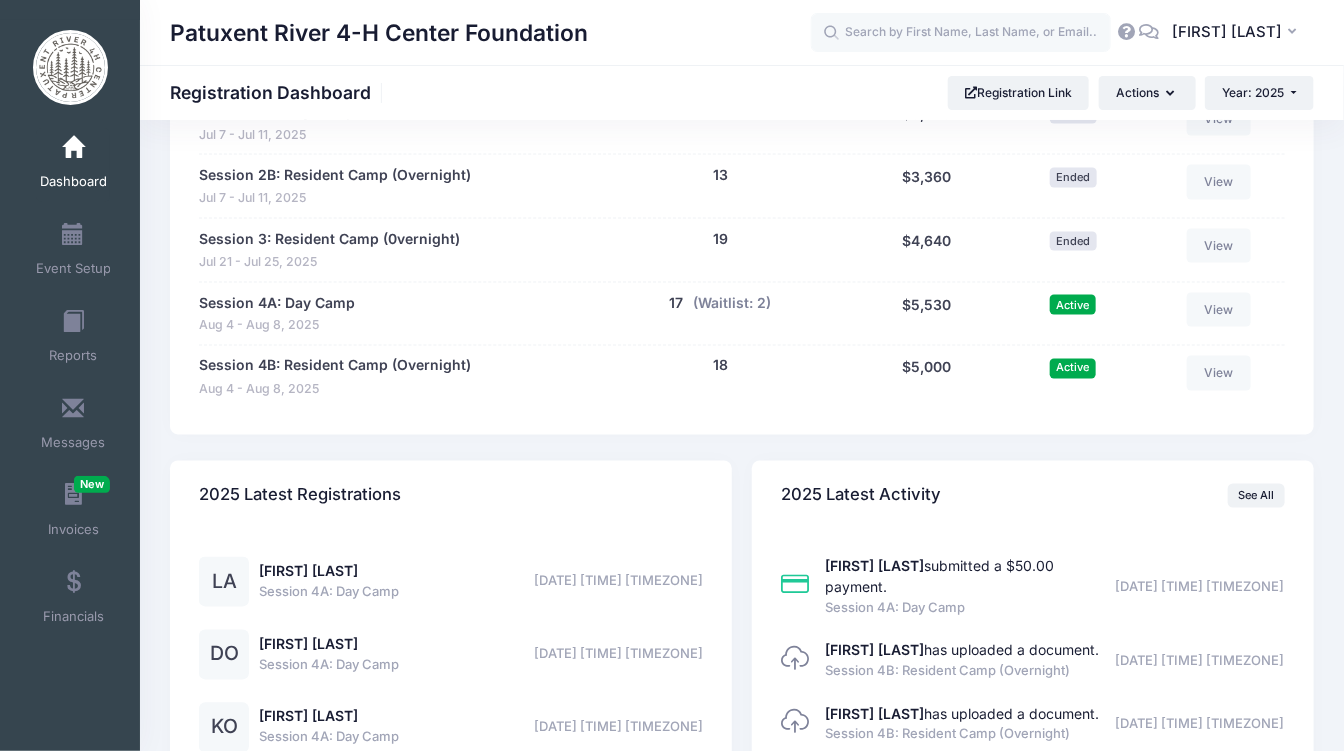 scroll, scrollTop: 1194, scrollLeft: 0, axis: vertical 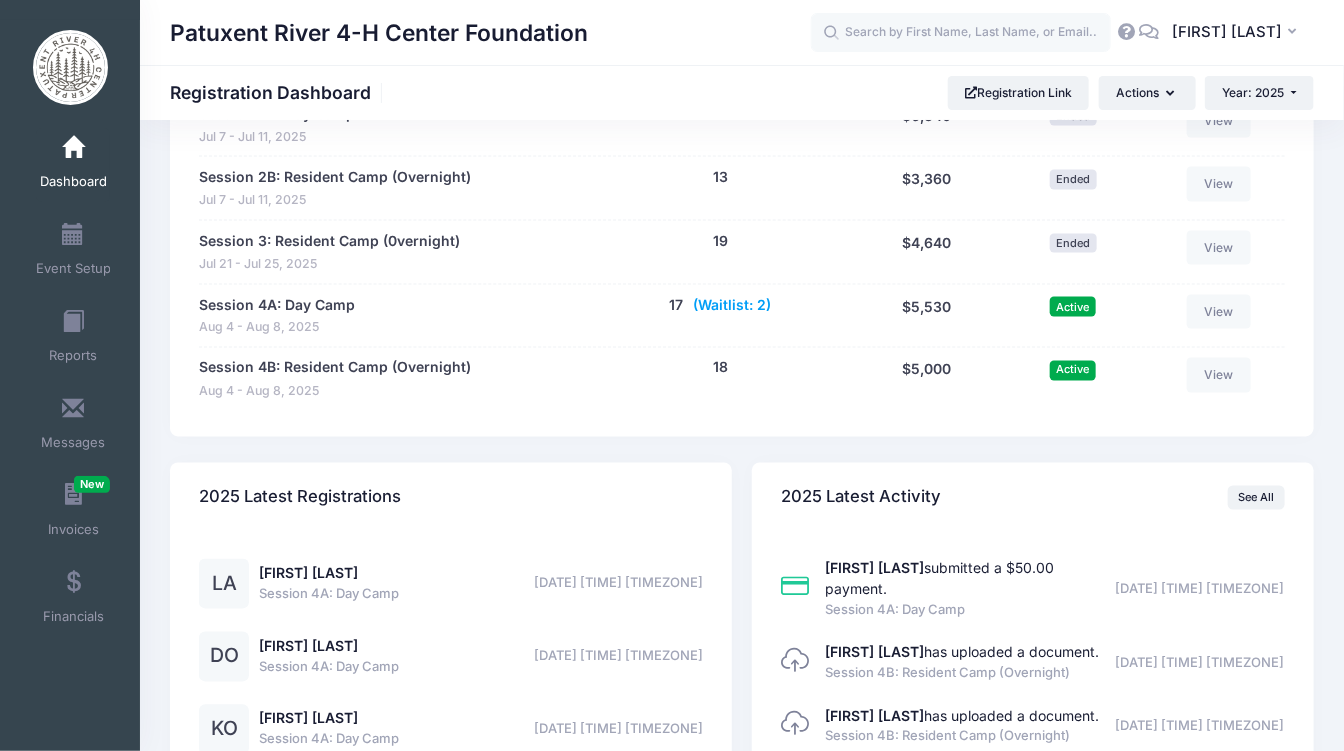 click on "(Waitlist: 2)" at bounding box center [732, 305] 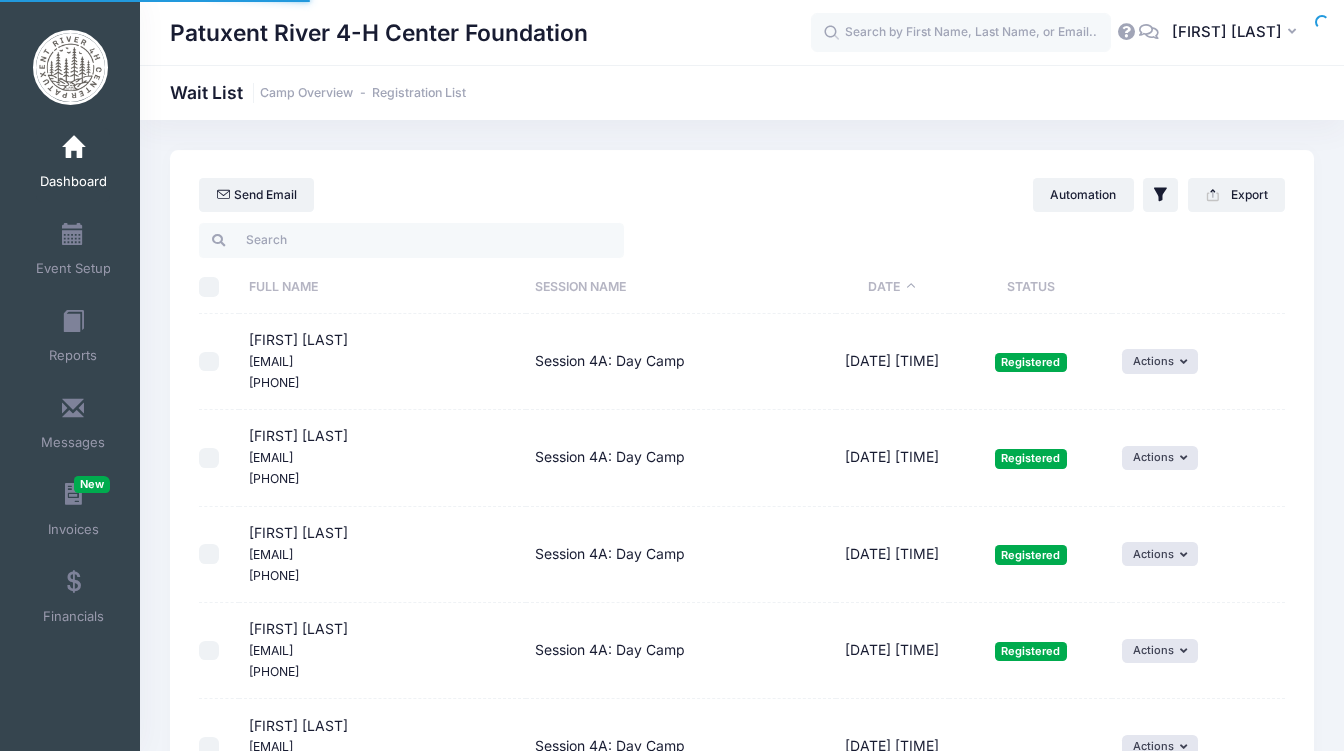 select on "50" 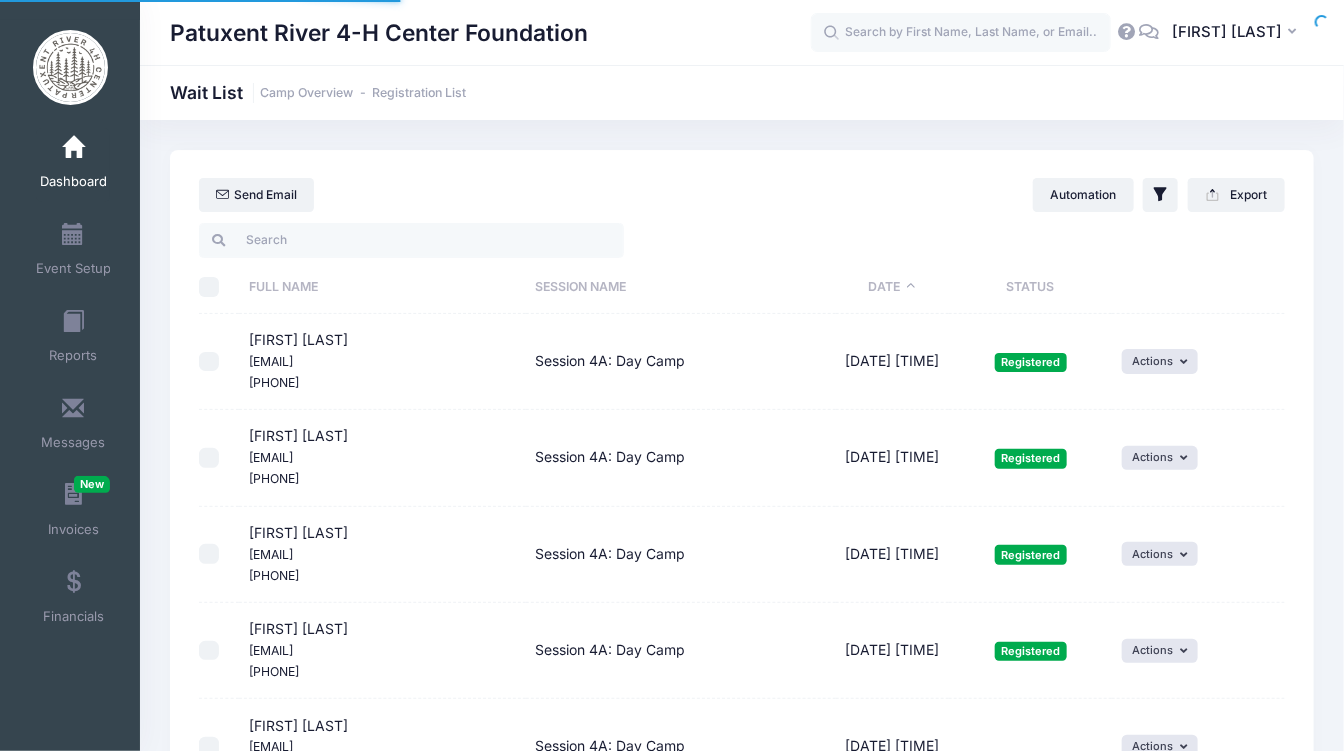 scroll, scrollTop: 0, scrollLeft: 0, axis: both 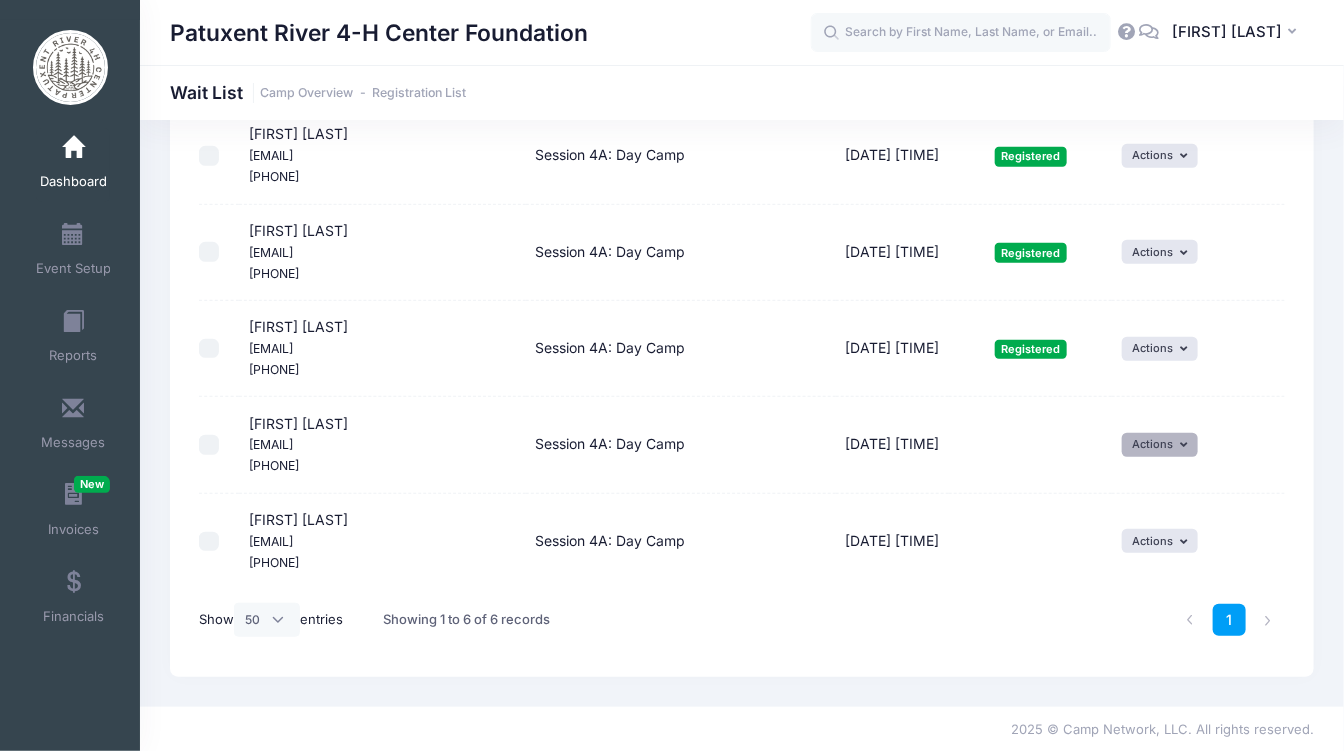 click at bounding box center (1186, 445) 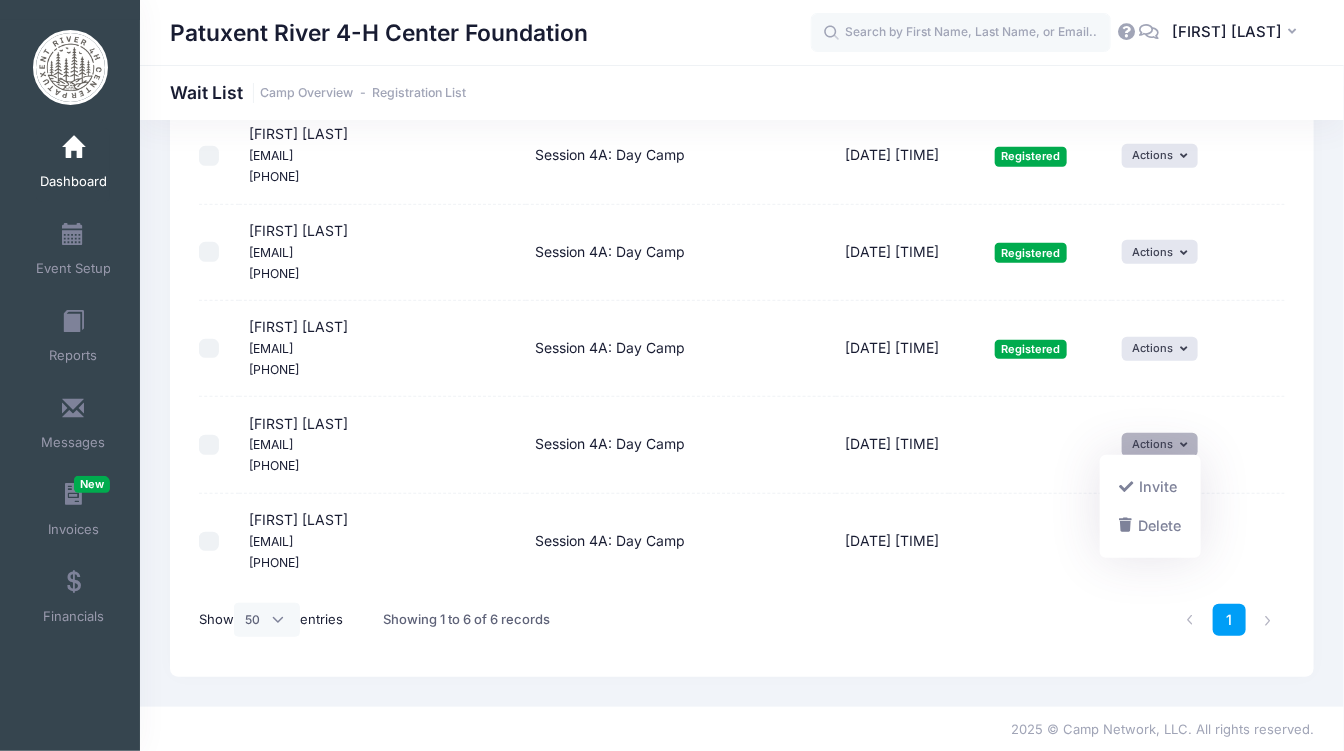 click at bounding box center (209, 445) 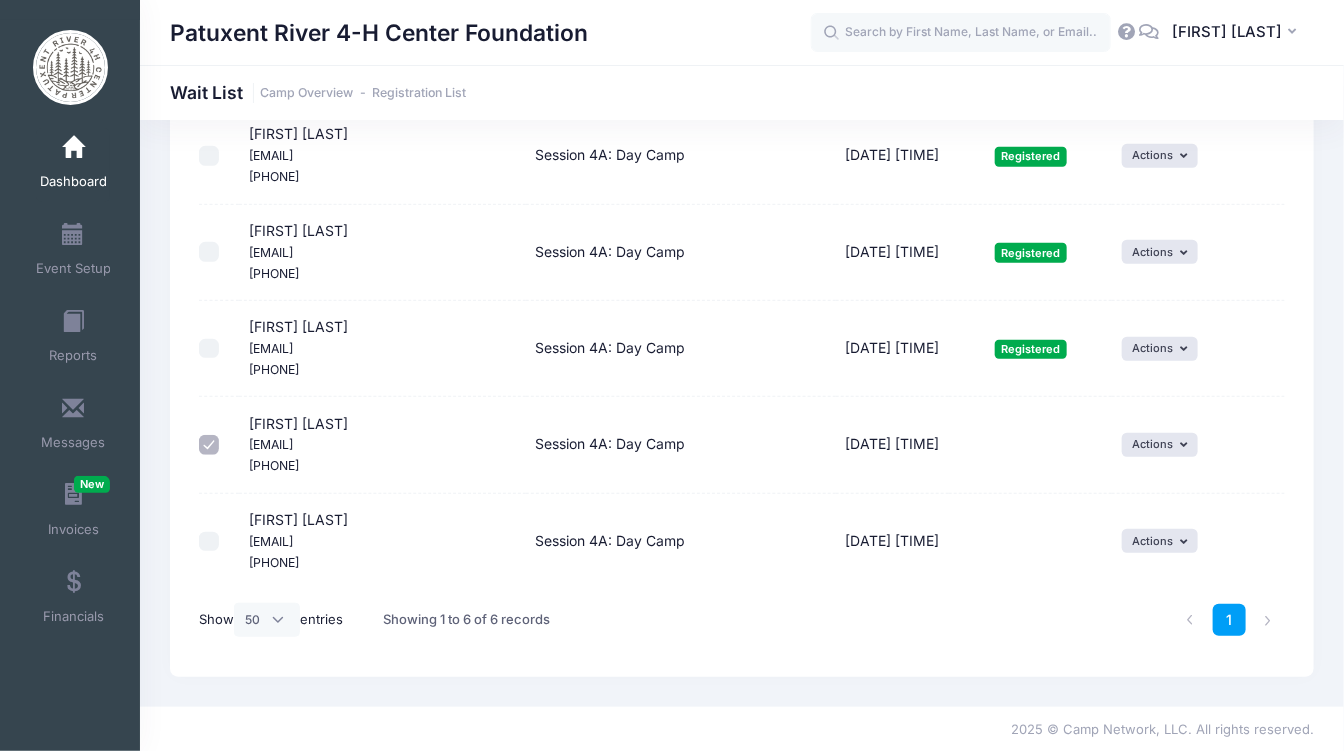 click at bounding box center (209, 542) 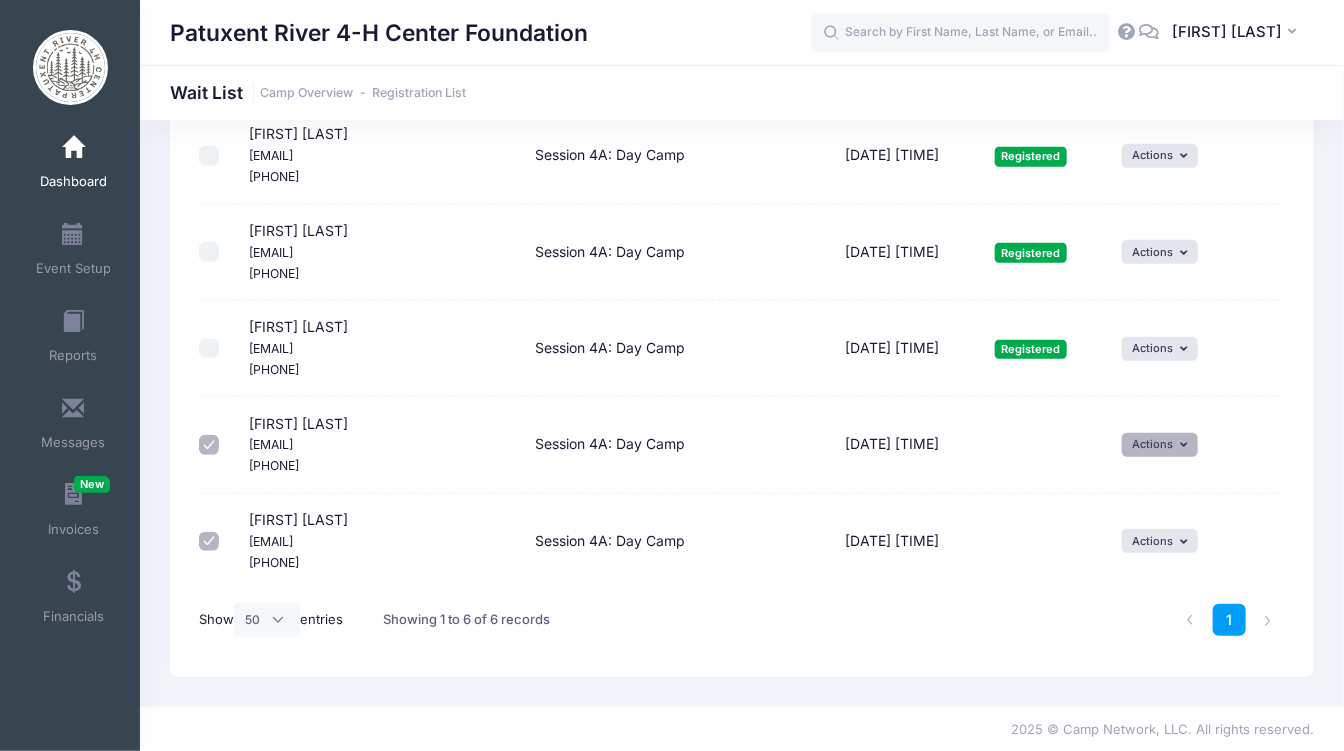 click at bounding box center (1186, 445) 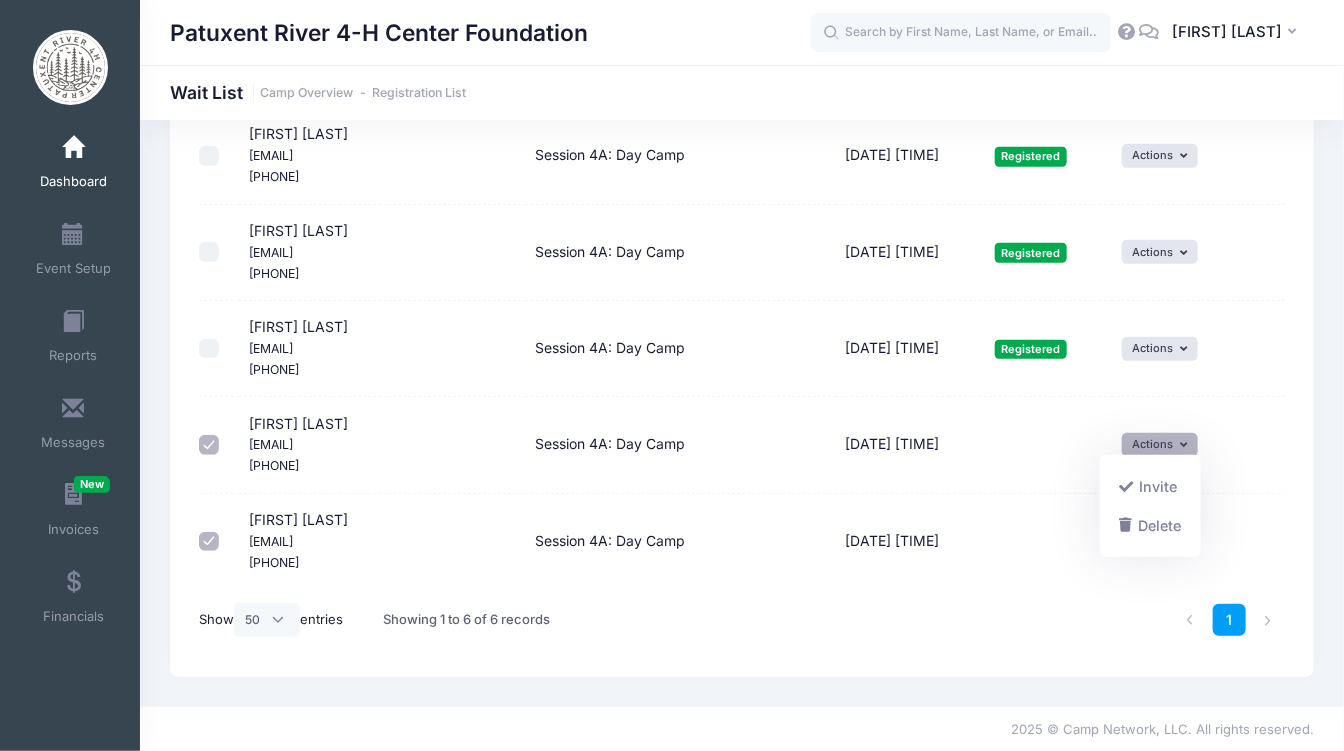 click on "Session 4A: Day Camp" at bounding box center [681, 445] 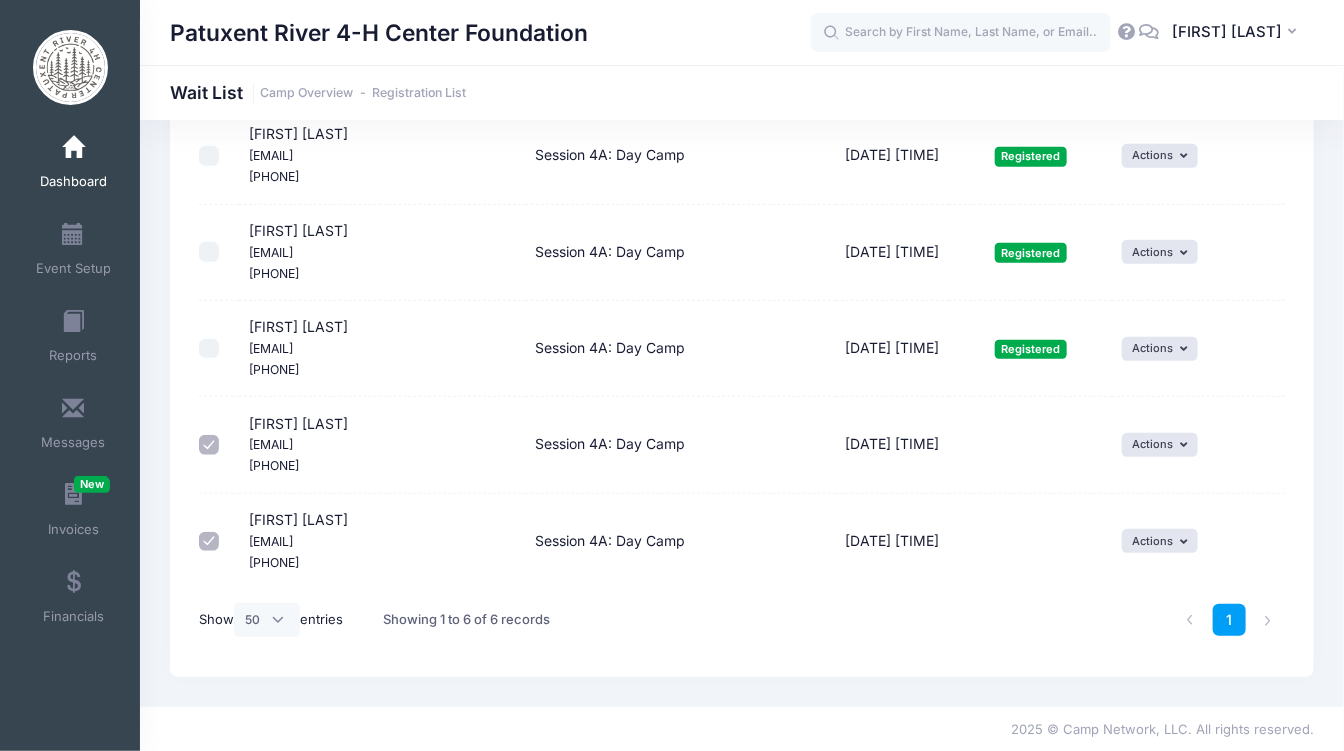 drag, startPoint x: 249, startPoint y: 445, endPoint x: 363, endPoint y: 447, distance: 114.01754 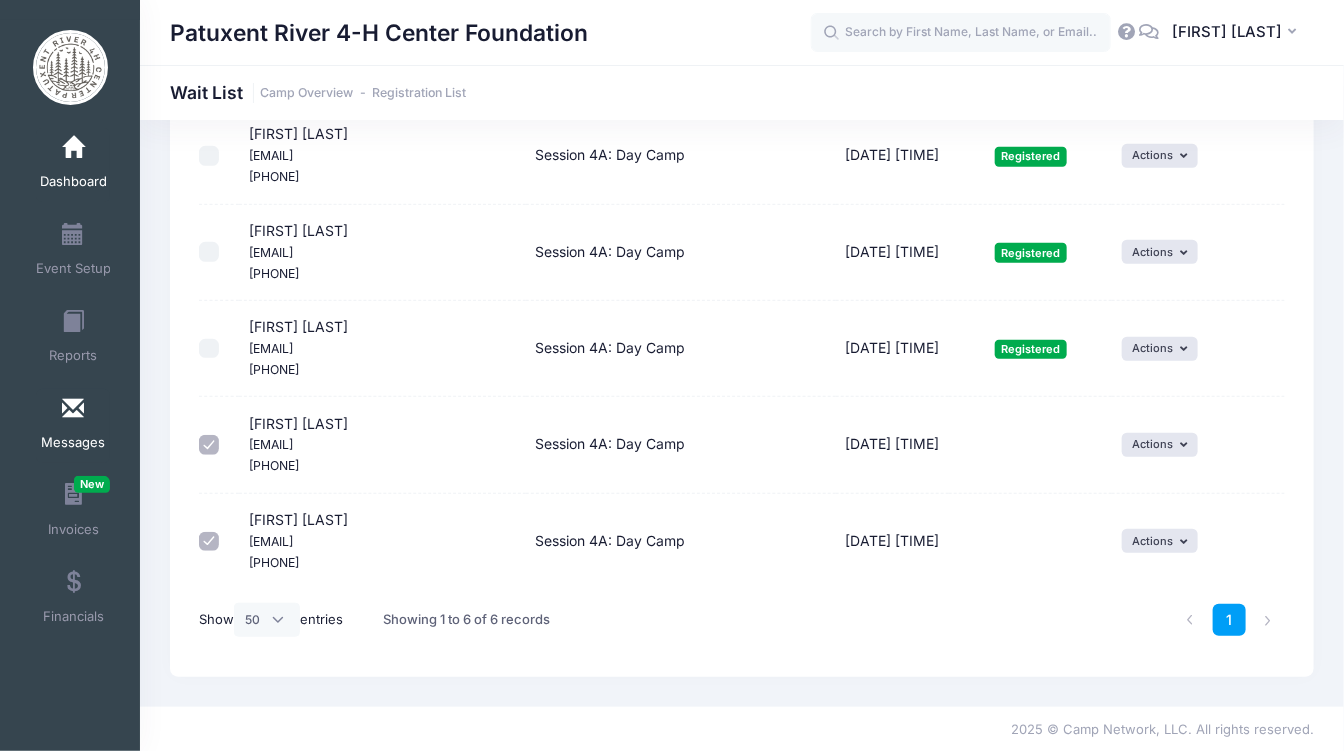 click at bounding box center [73, 409] 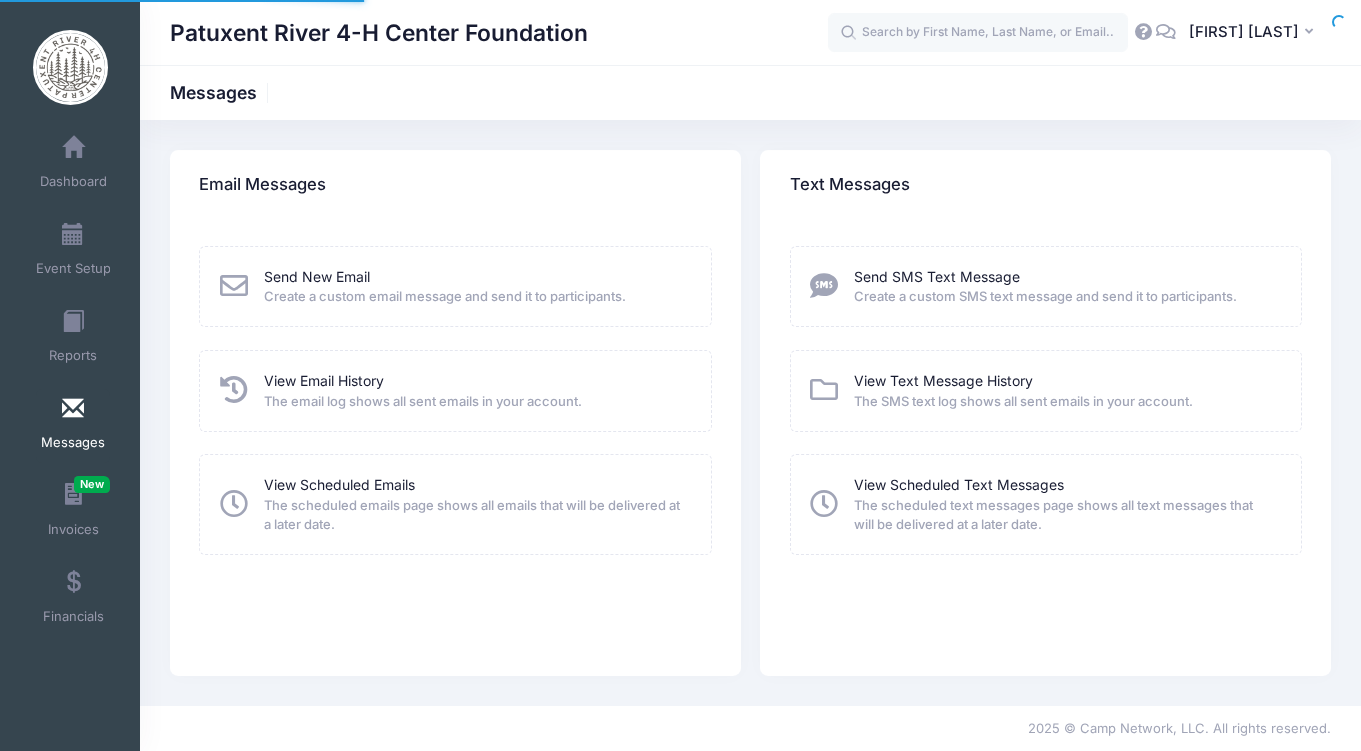 scroll, scrollTop: 0, scrollLeft: 0, axis: both 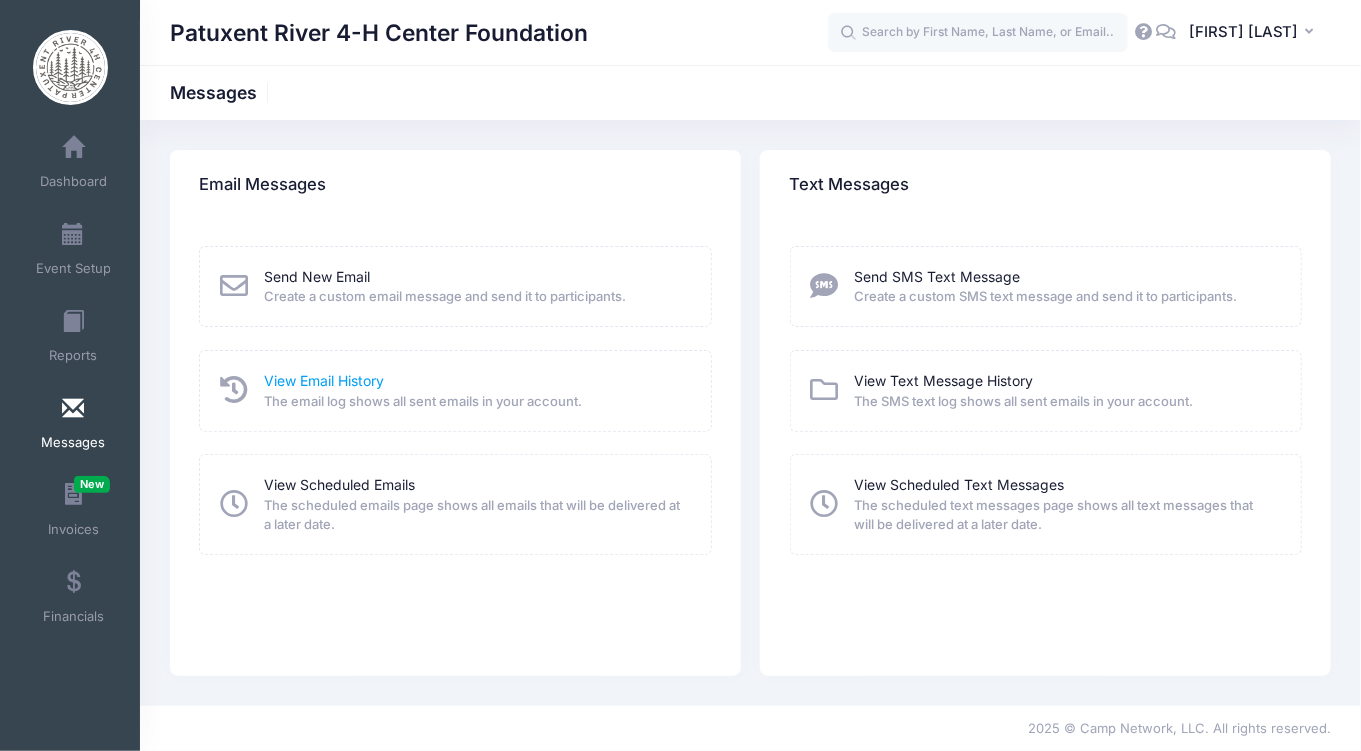 click on "View Email History" at bounding box center [324, 380] 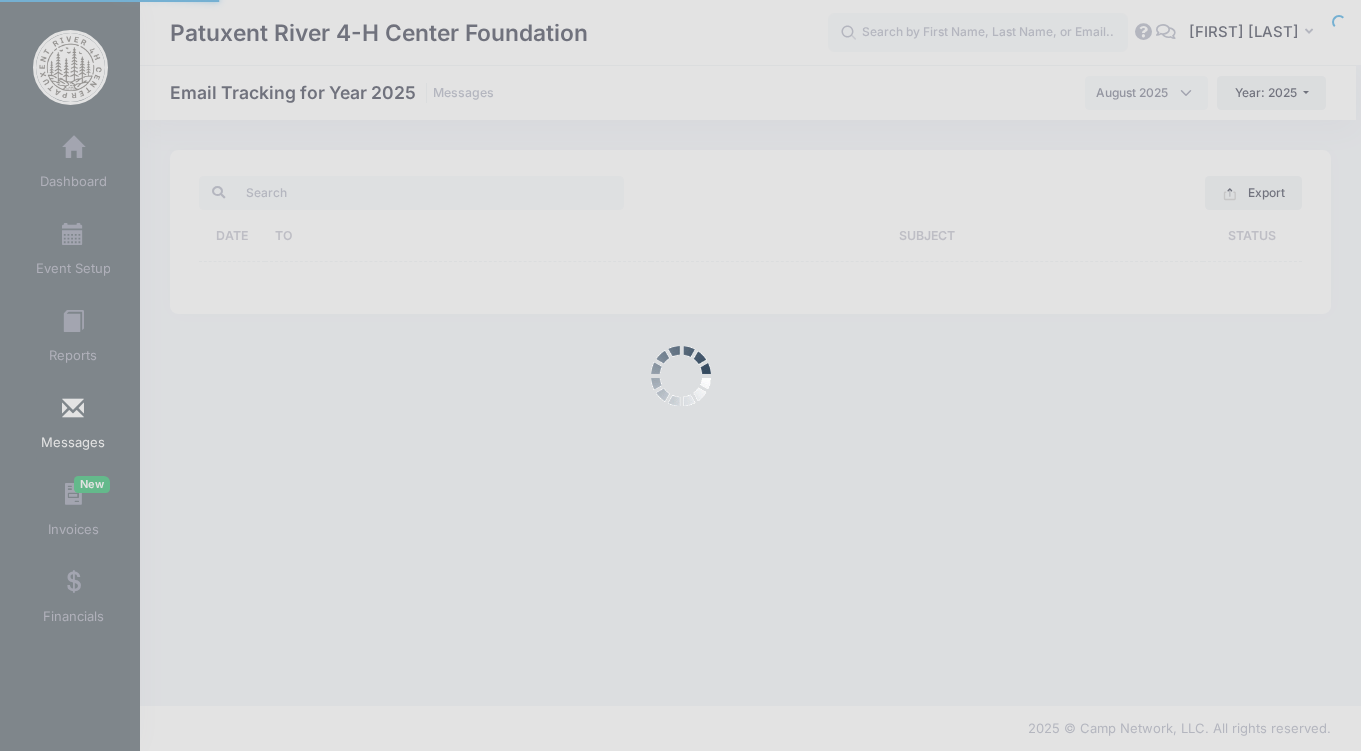scroll, scrollTop: 0, scrollLeft: 0, axis: both 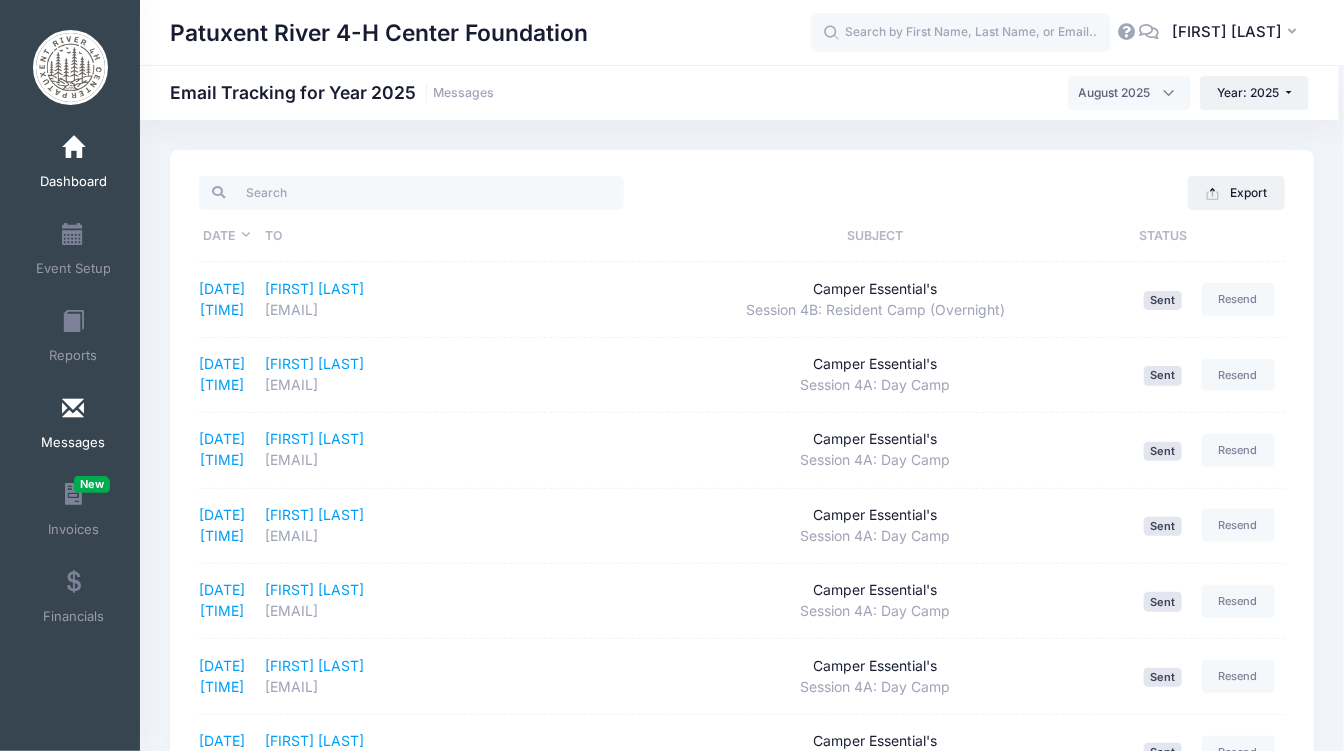 click on "Dashboard" at bounding box center [73, 165] 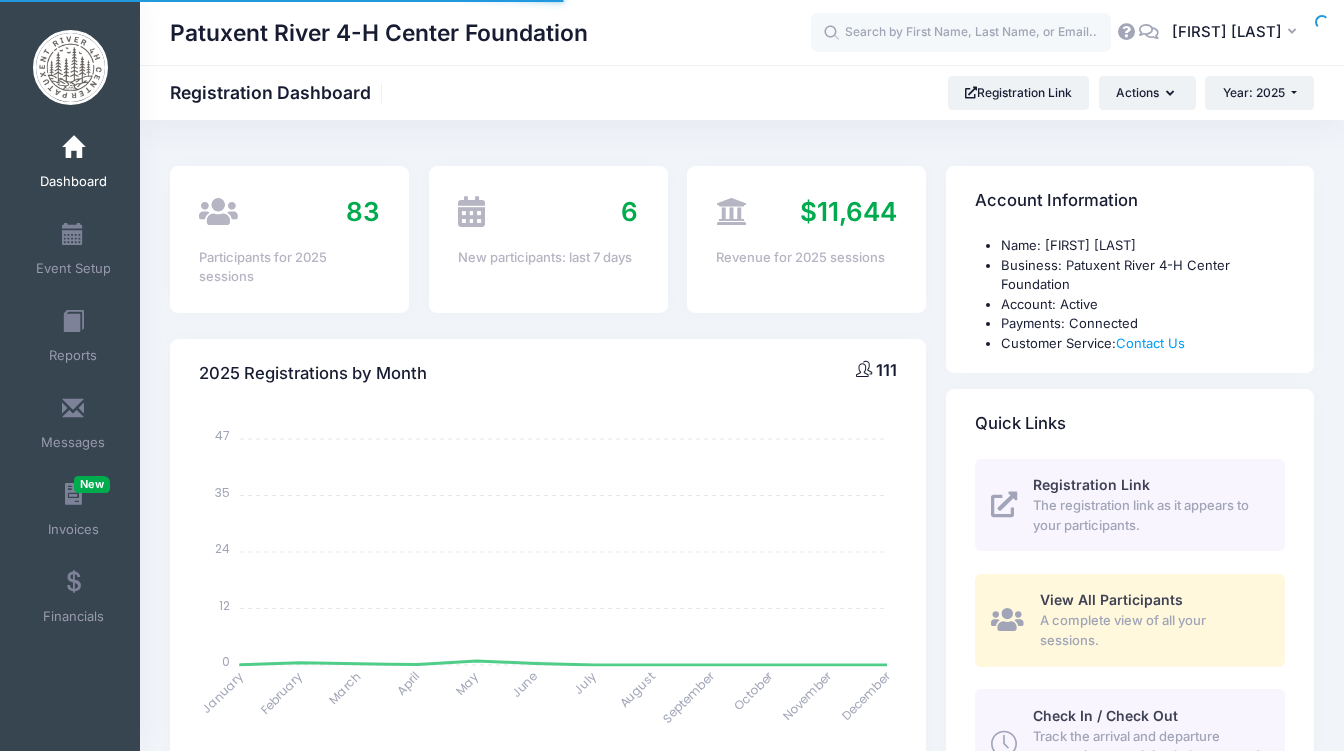select 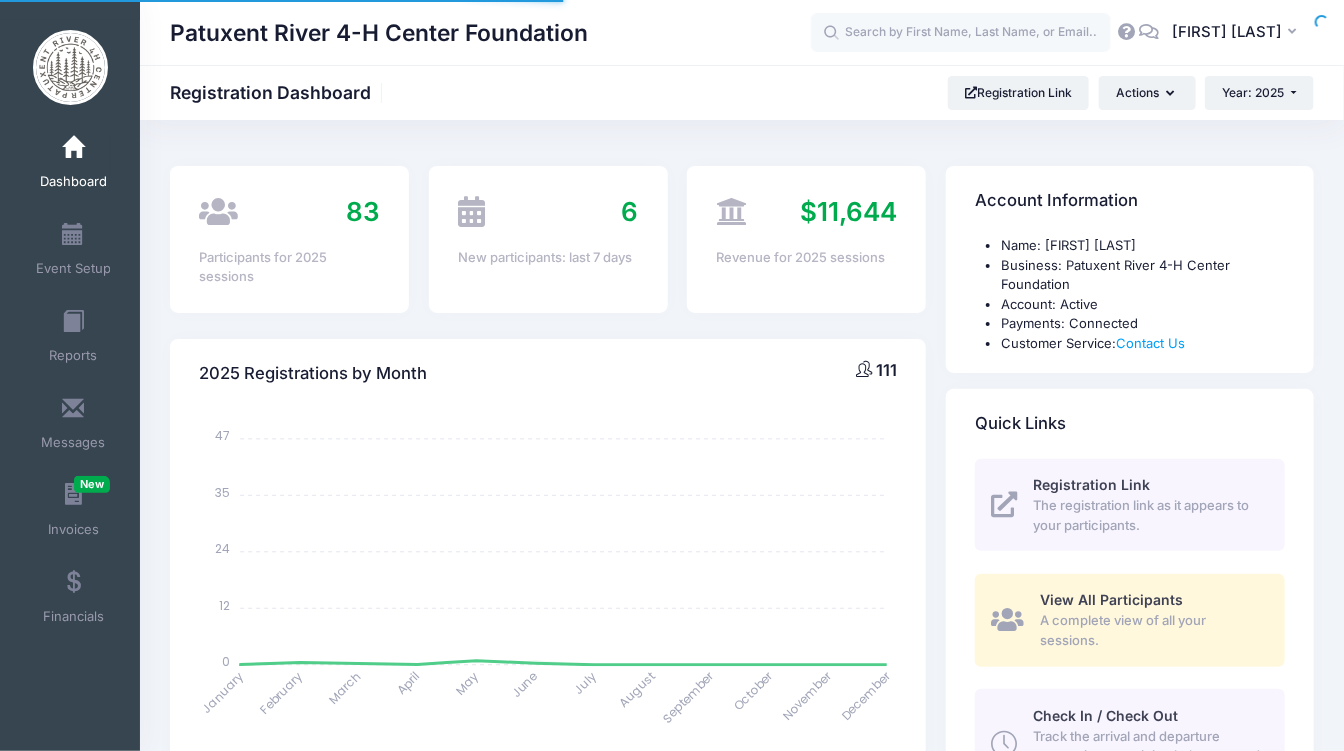 scroll, scrollTop: 0, scrollLeft: 0, axis: both 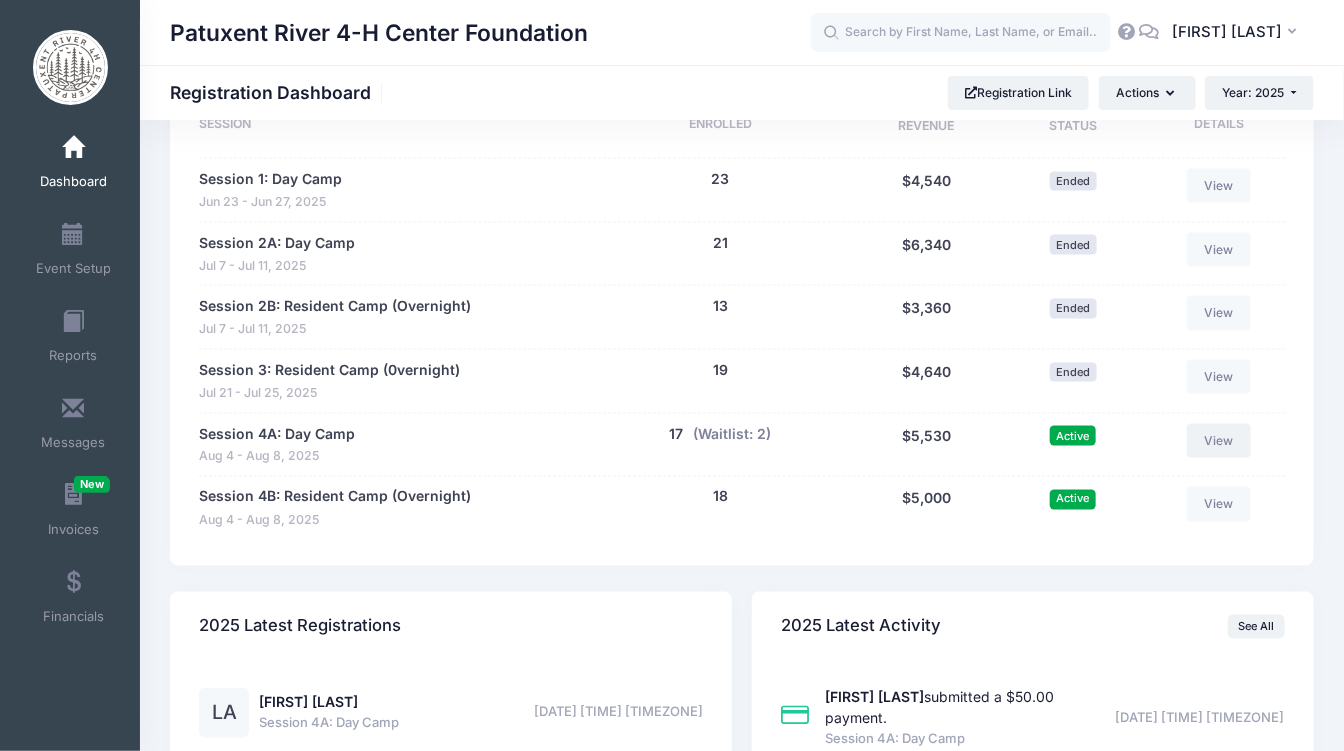 click on "View" at bounding box center [1219, 441] 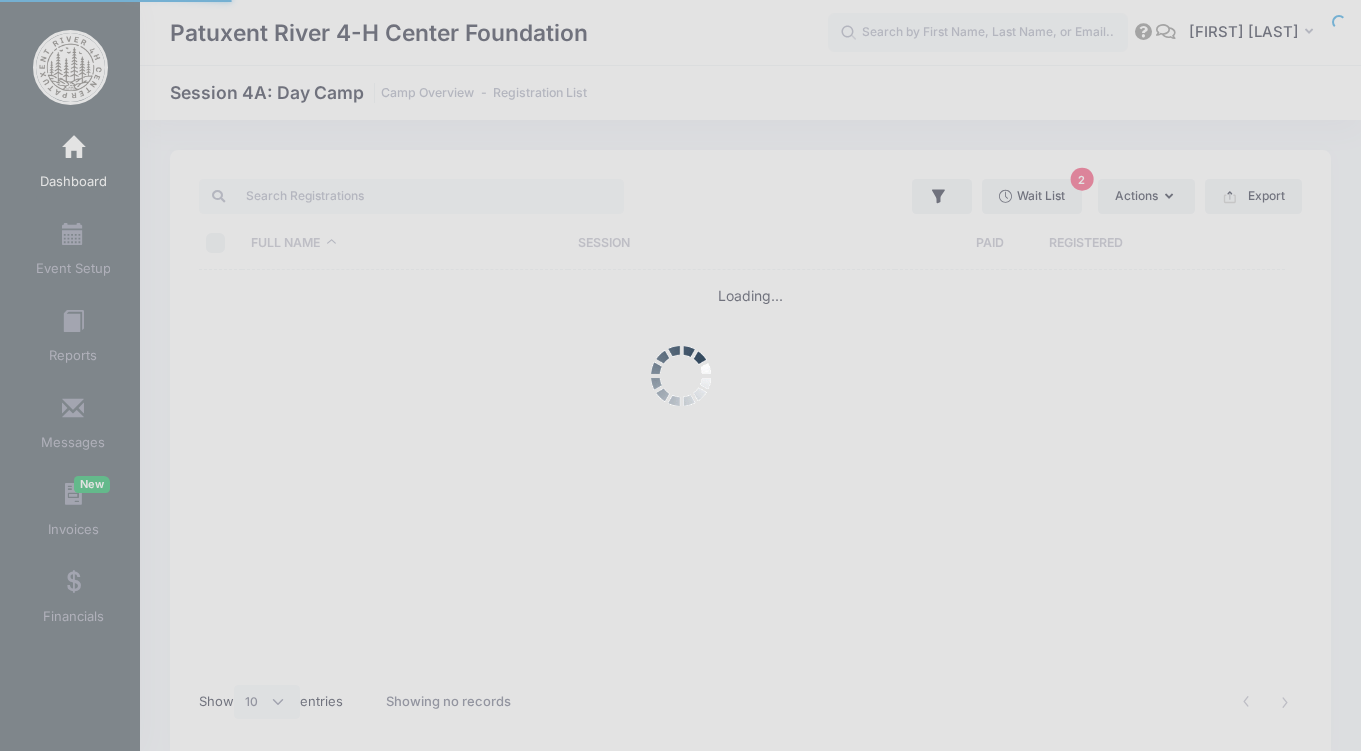 select on "10" 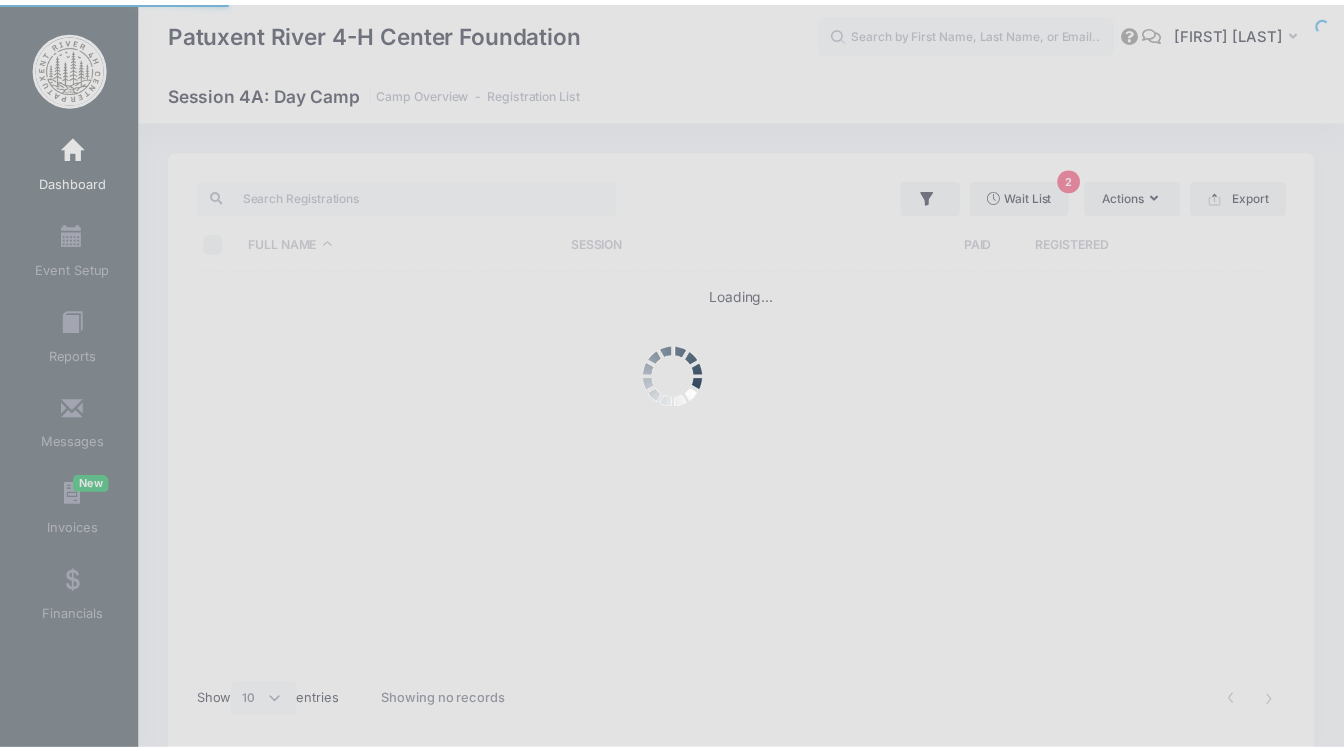 scroll, scrollTop: 0, scrollLeft: 0, axis: both 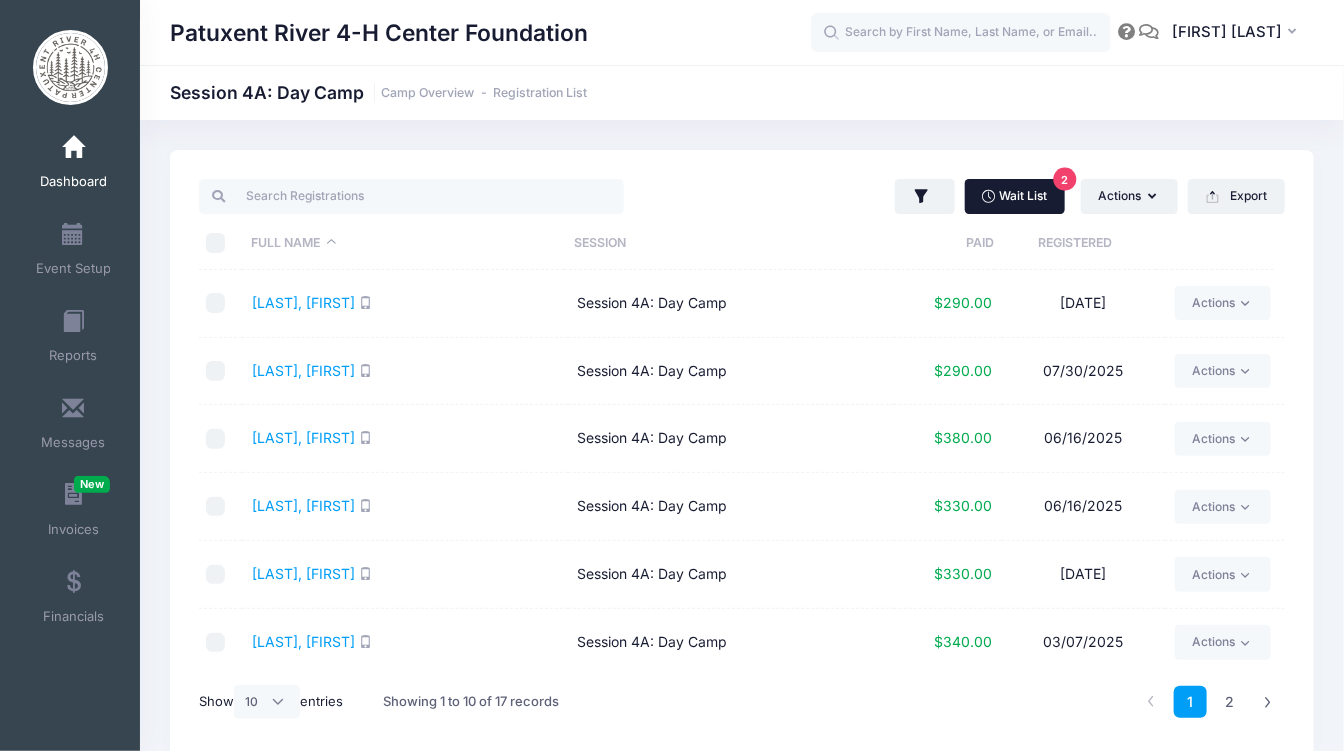 click on "Wait List
2" at bounding box center [1015, 196] 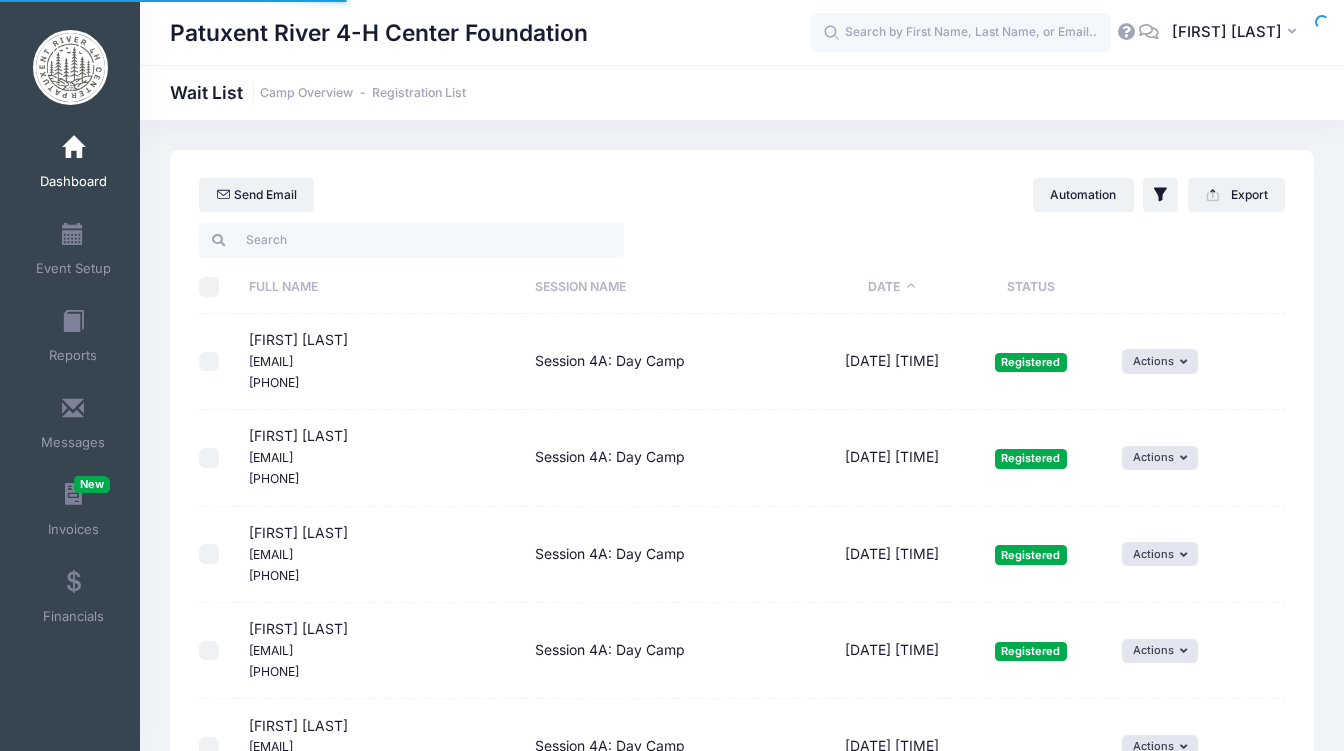 select on "50" 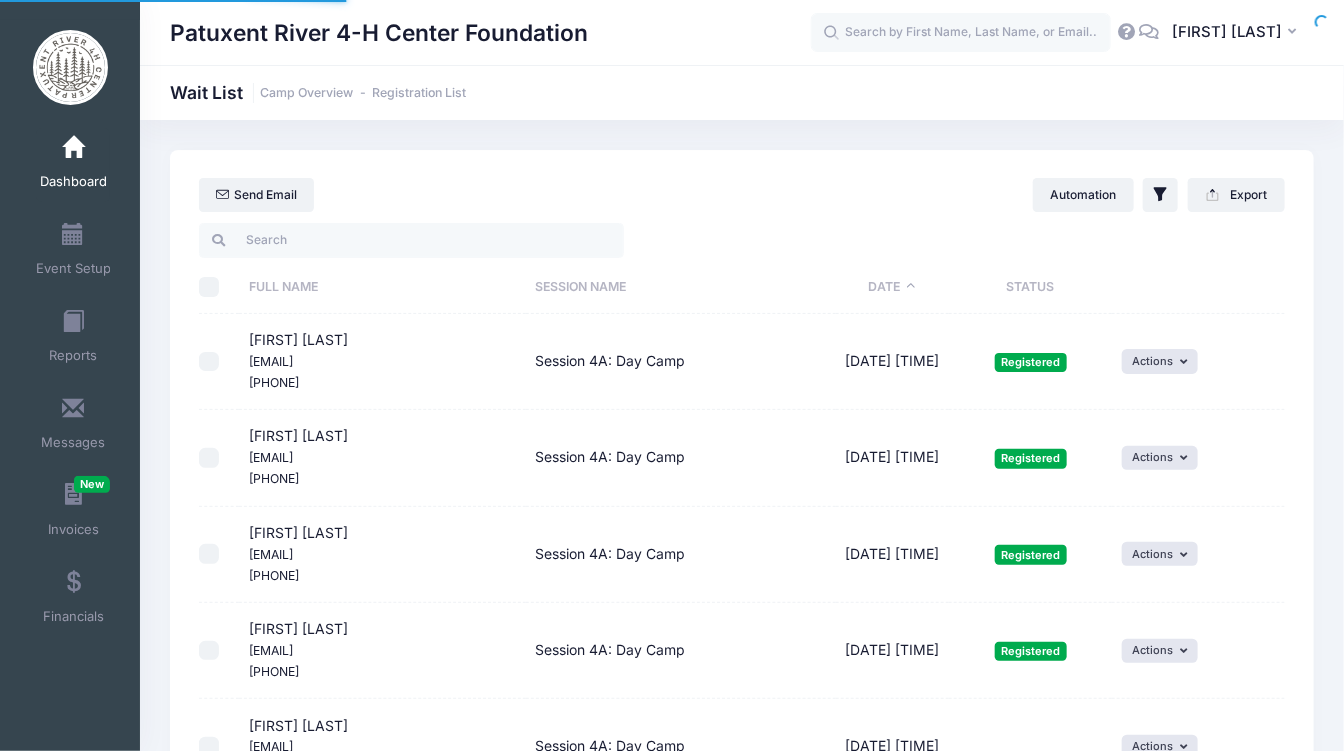 scroll, scrollTop: 0, scrollLeft: 0, axis: both 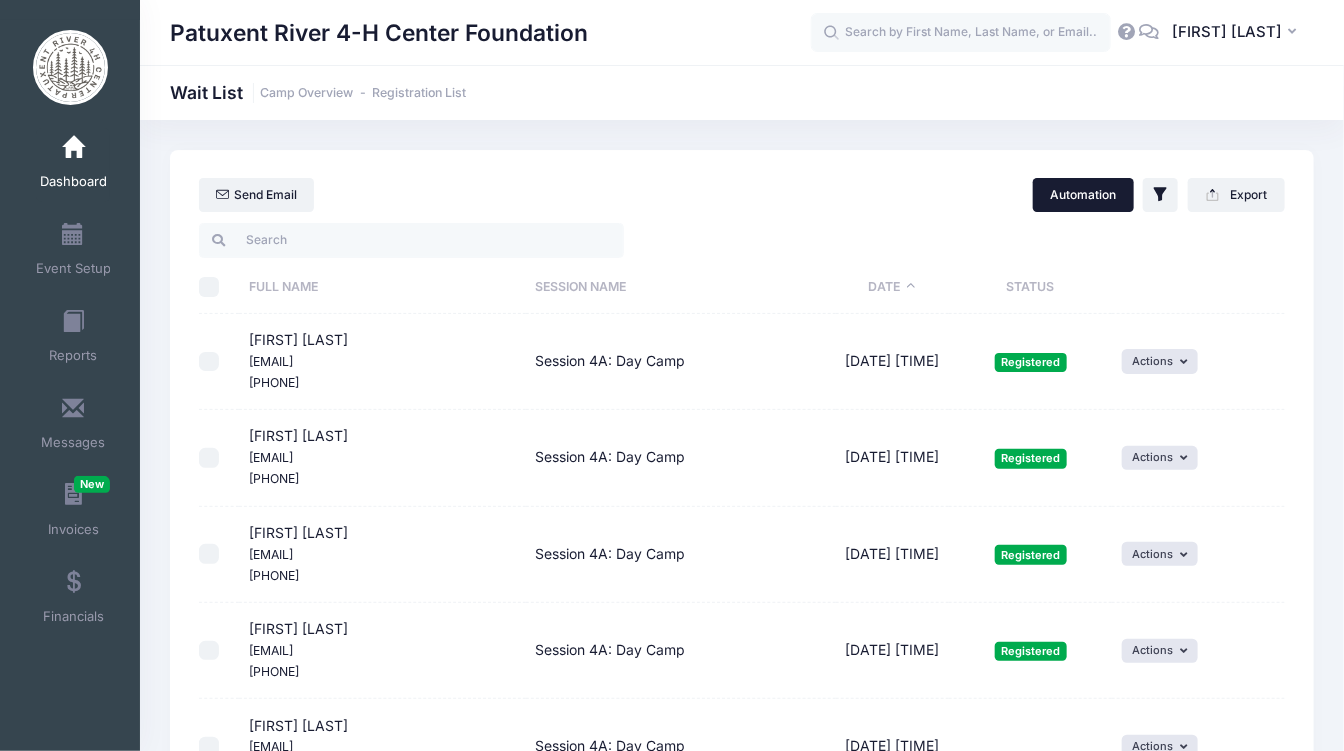 click on "Automation" at bounding box center [1083, 195] 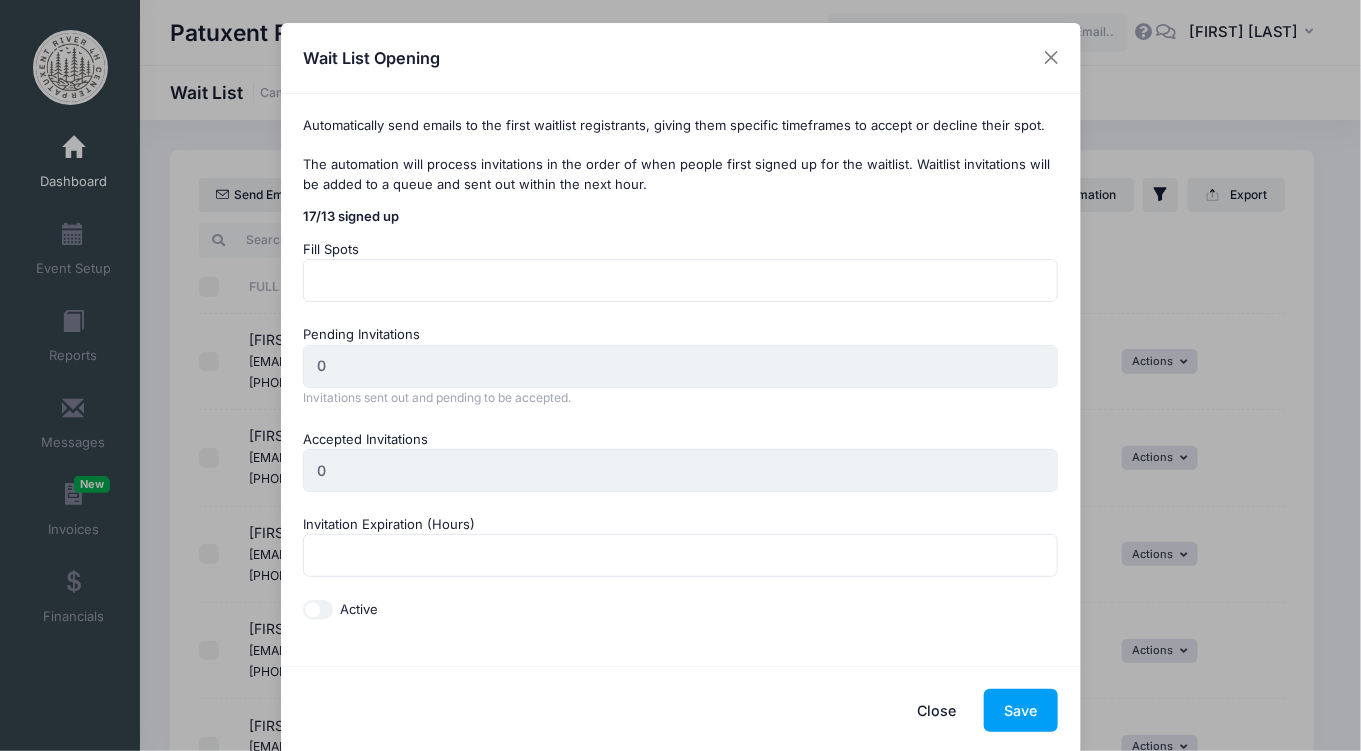 click on "Close" at bounding box center (937, 710) 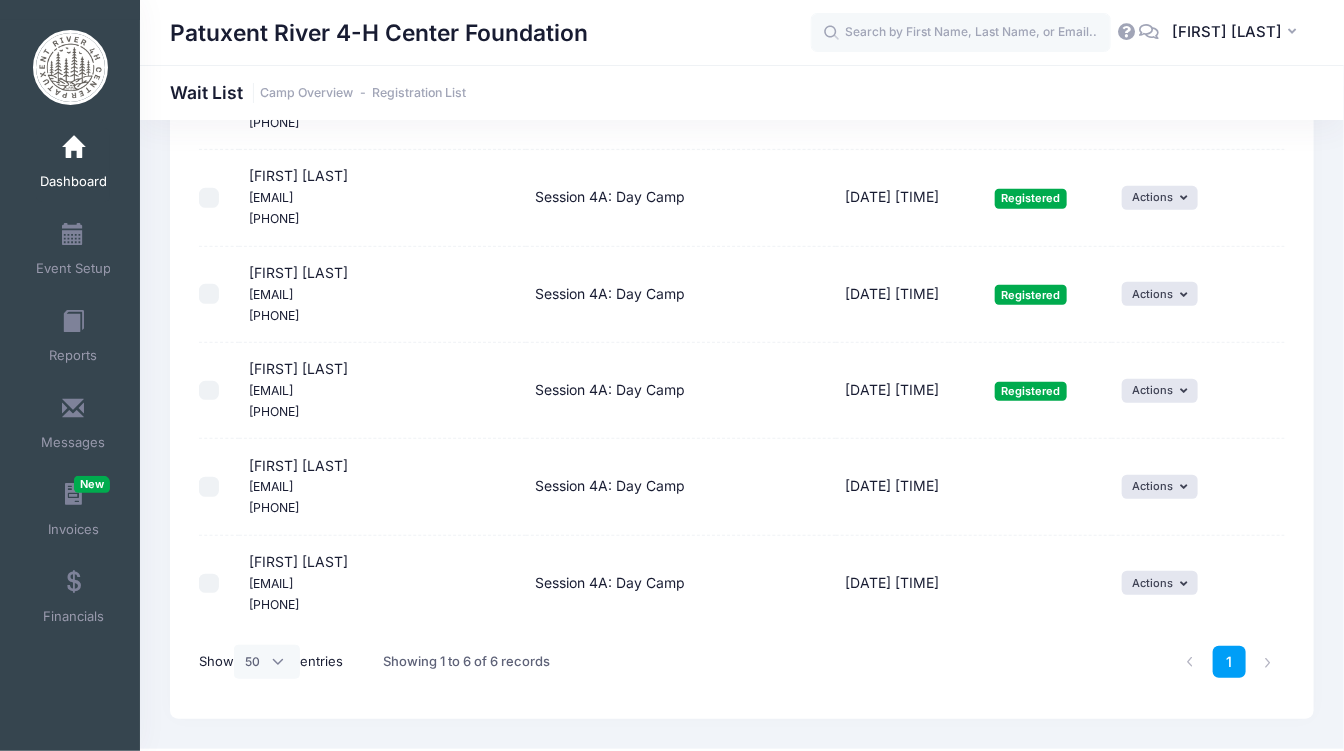 scroll, scrollTop: 302, scrollLeft: 0, axis: vertical 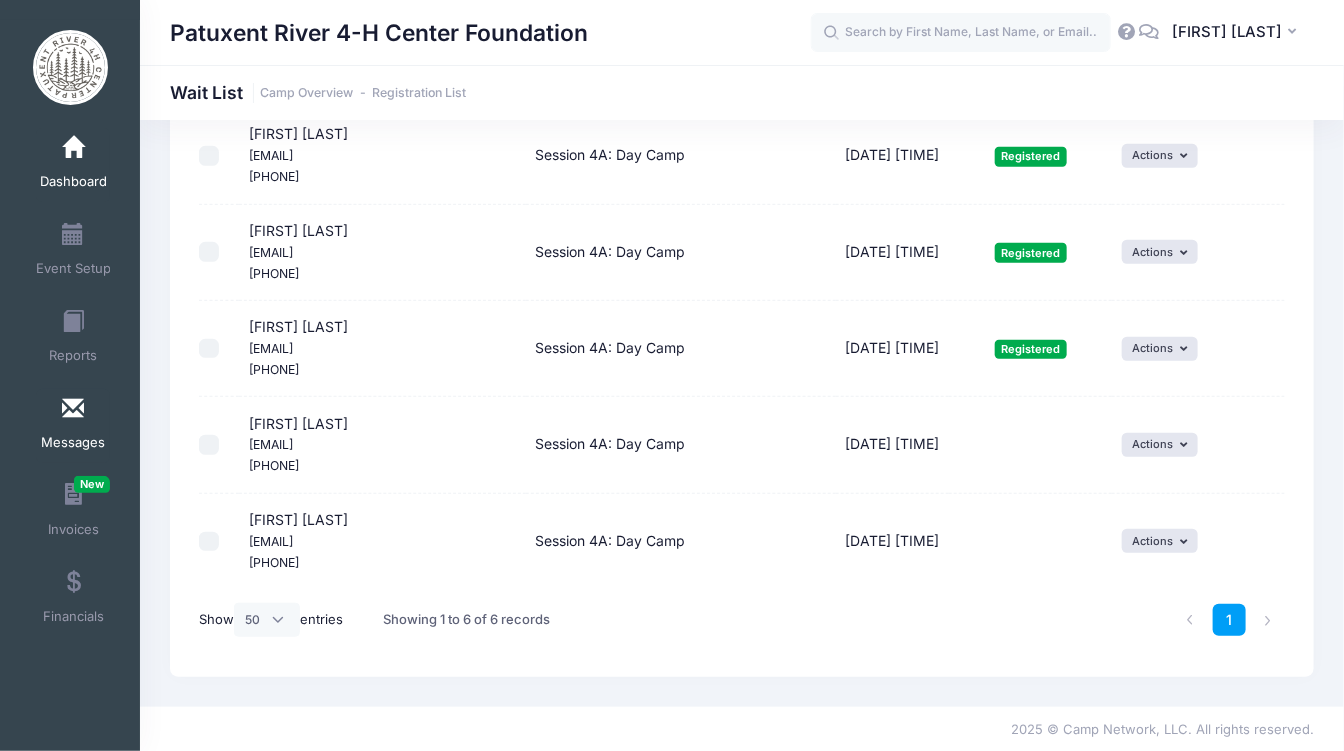 click at bounding box center (73, 409) 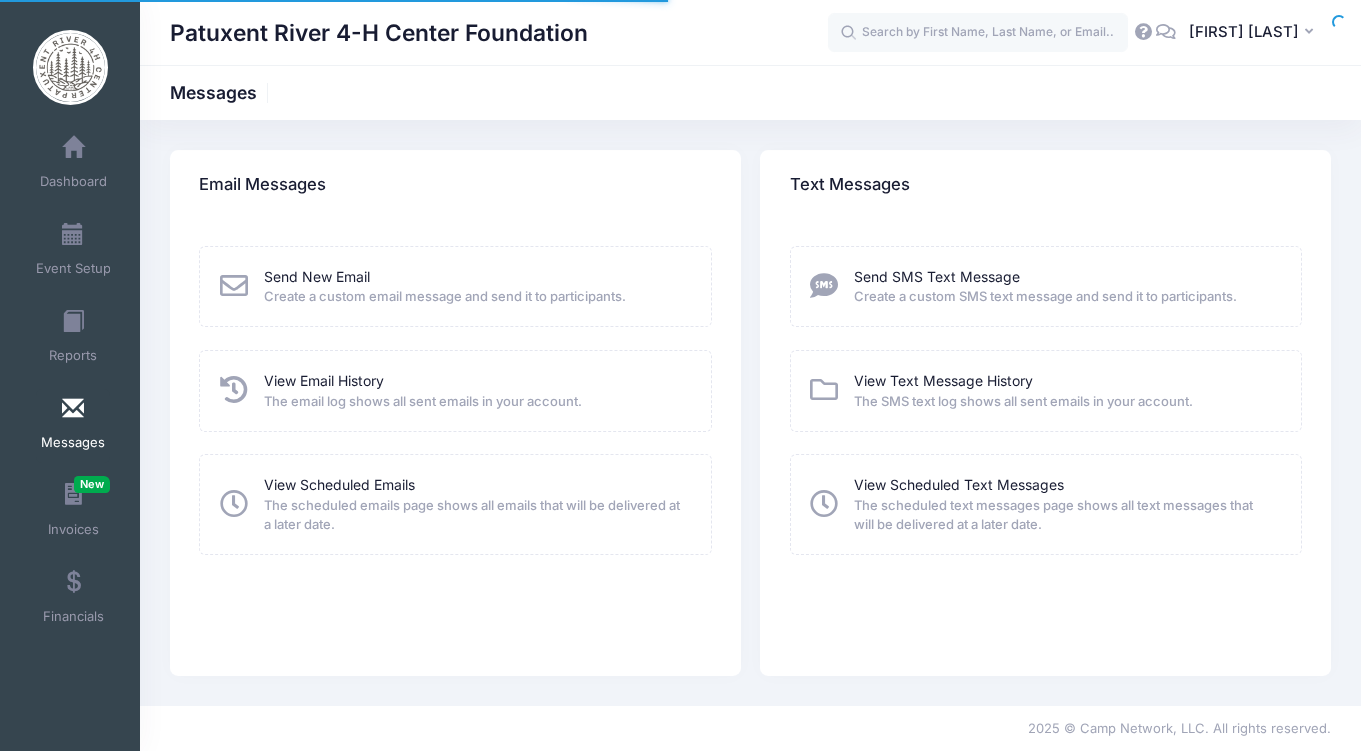 scroll, scrollTop: 0, scrollLeft: 0, axis: both 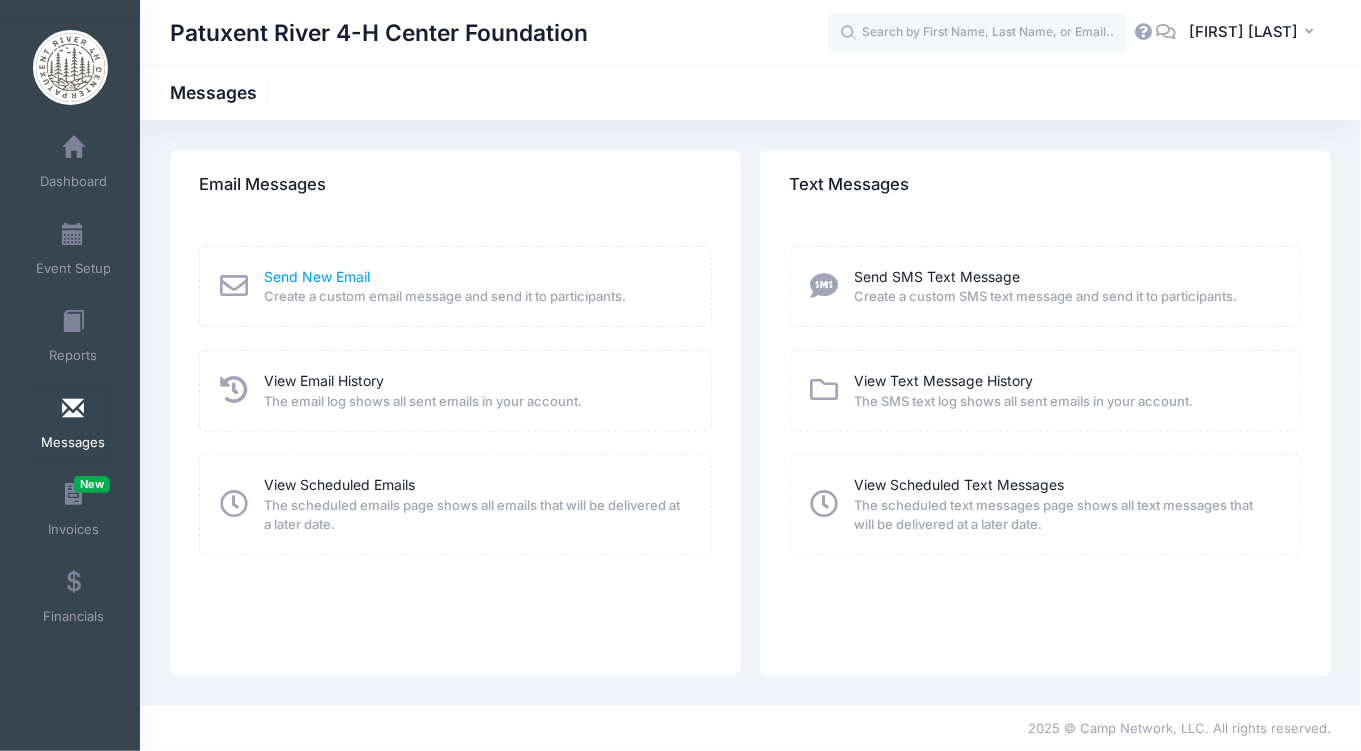 click on "Send New Email" at bounding box center (317, 276) 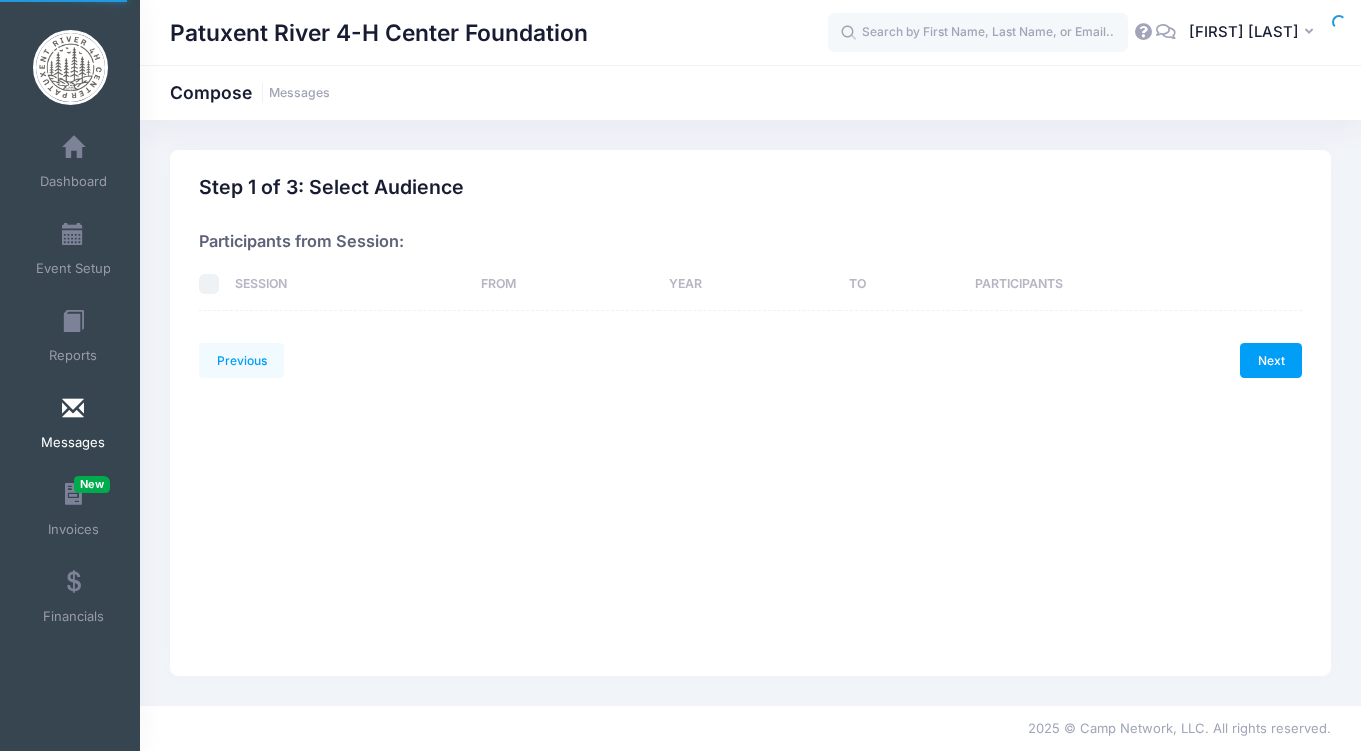 scroll, scrollTop: 0, scrollLeft: 0, axis: both 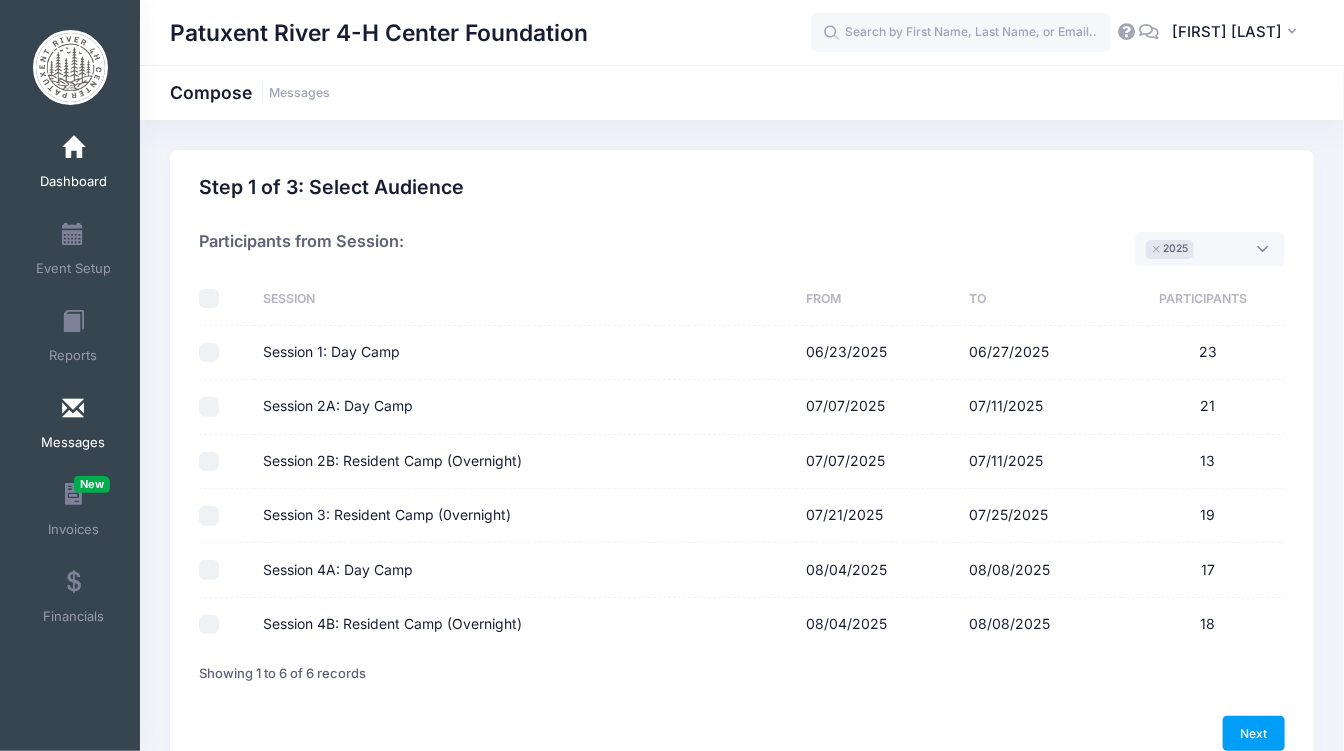 click on "Dashboard" at bounding box center (73, 182) 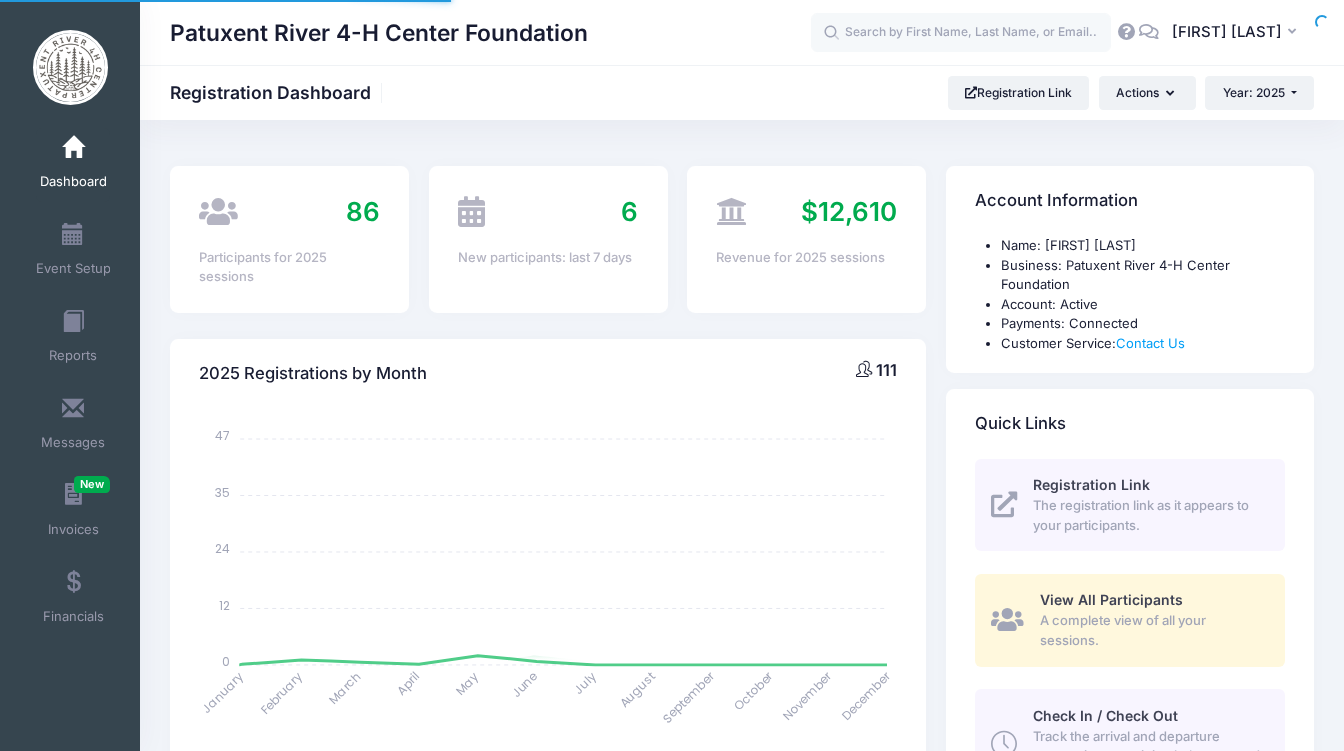 select 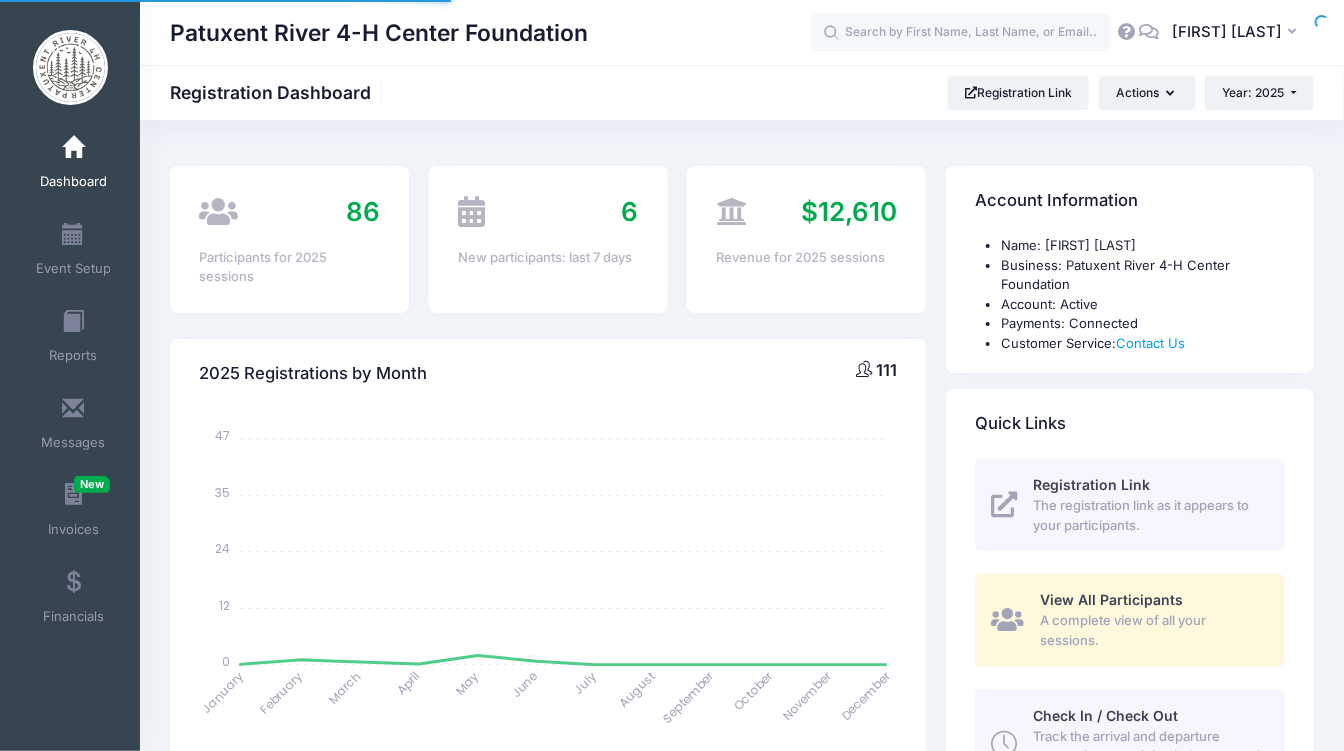 scroll, scrollTop: 0, scrollLeft: 0, axis: both 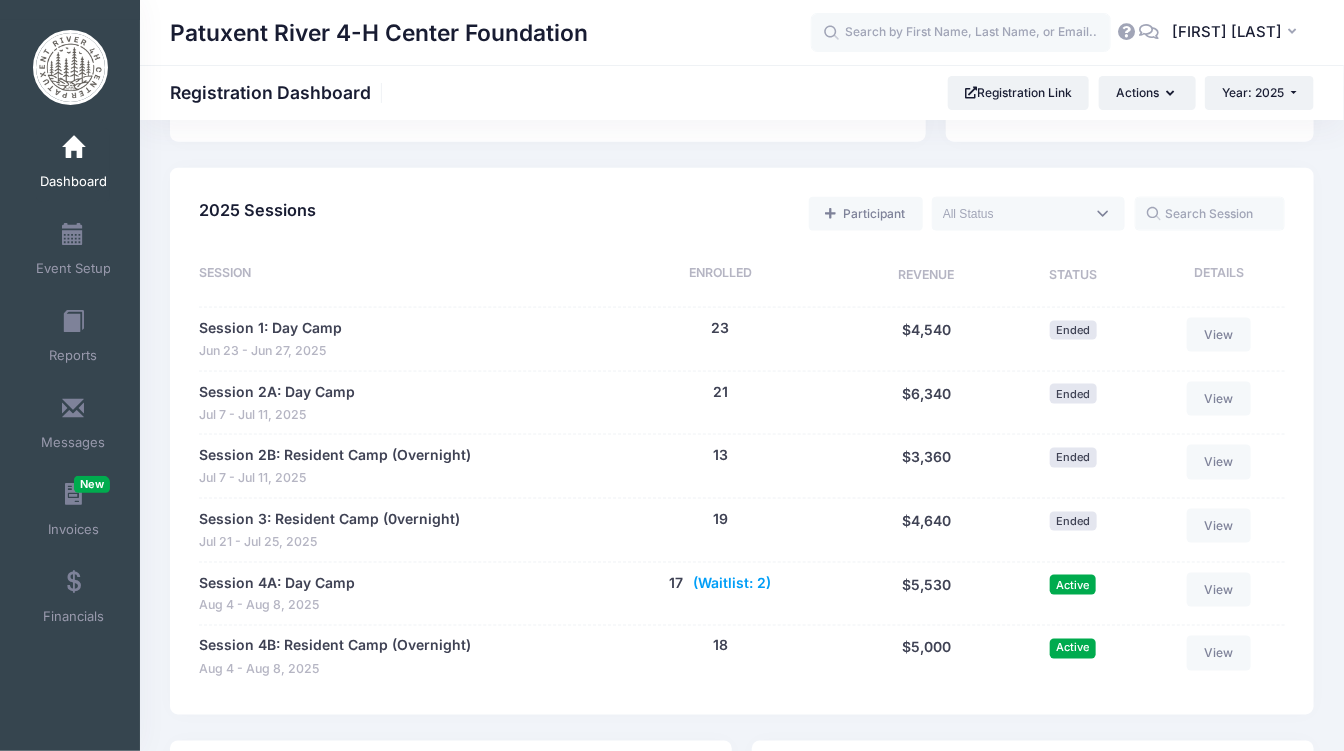 click on "(Waitlist: 2)" at bounding box center (732, 583) 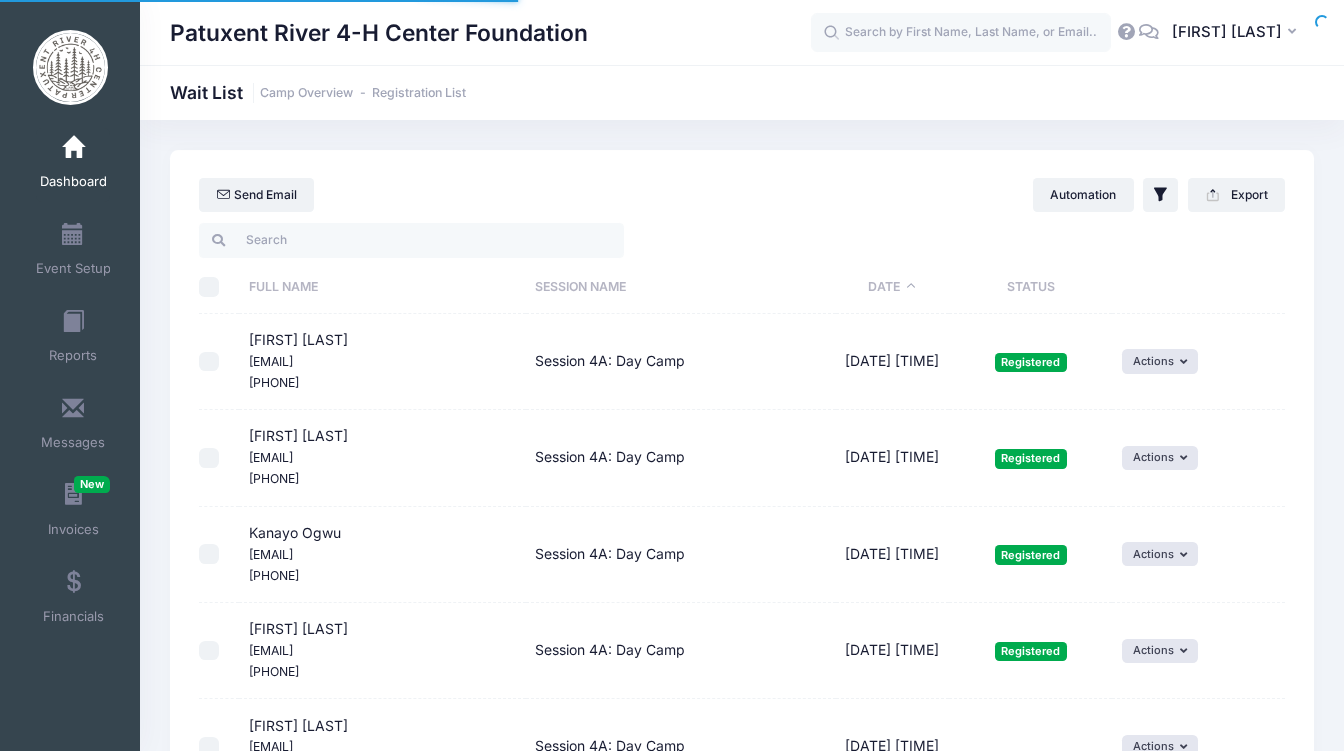select on "50" 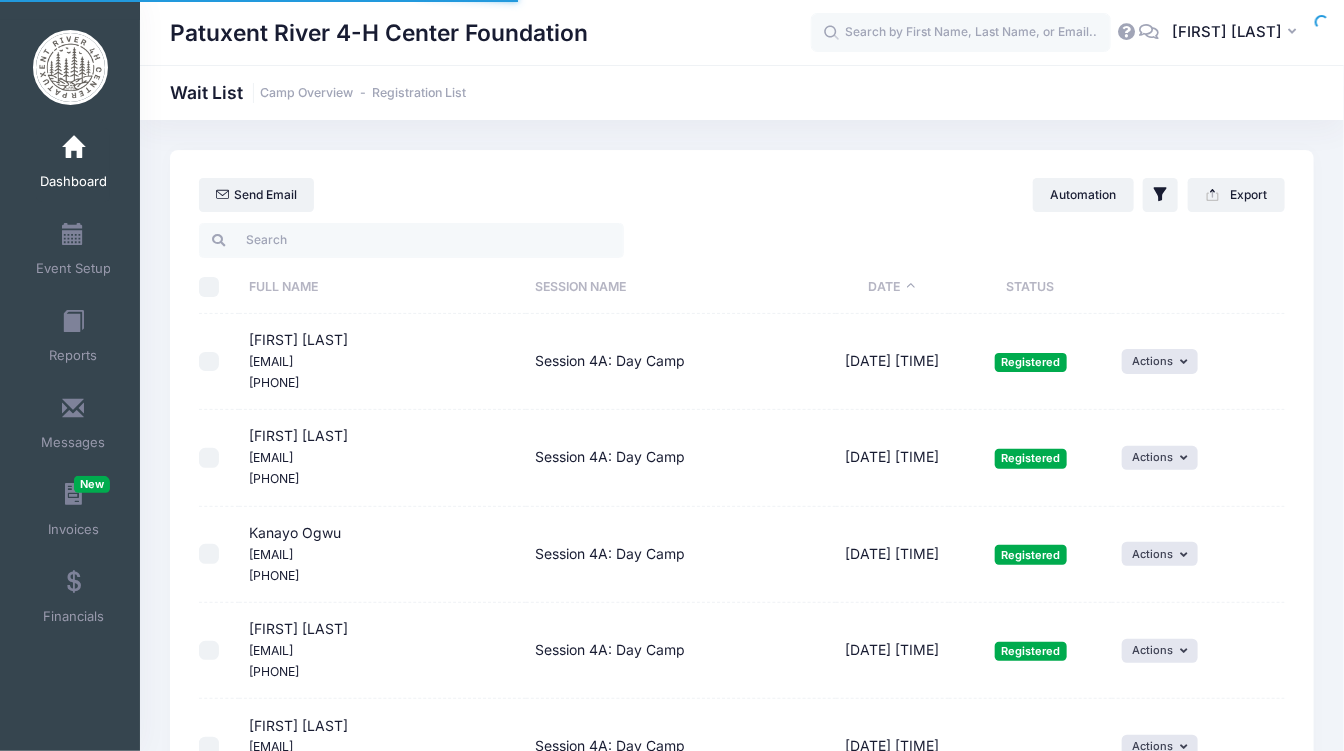 scroll, scrollTop: 0, scrollLeft: 0, axis: both 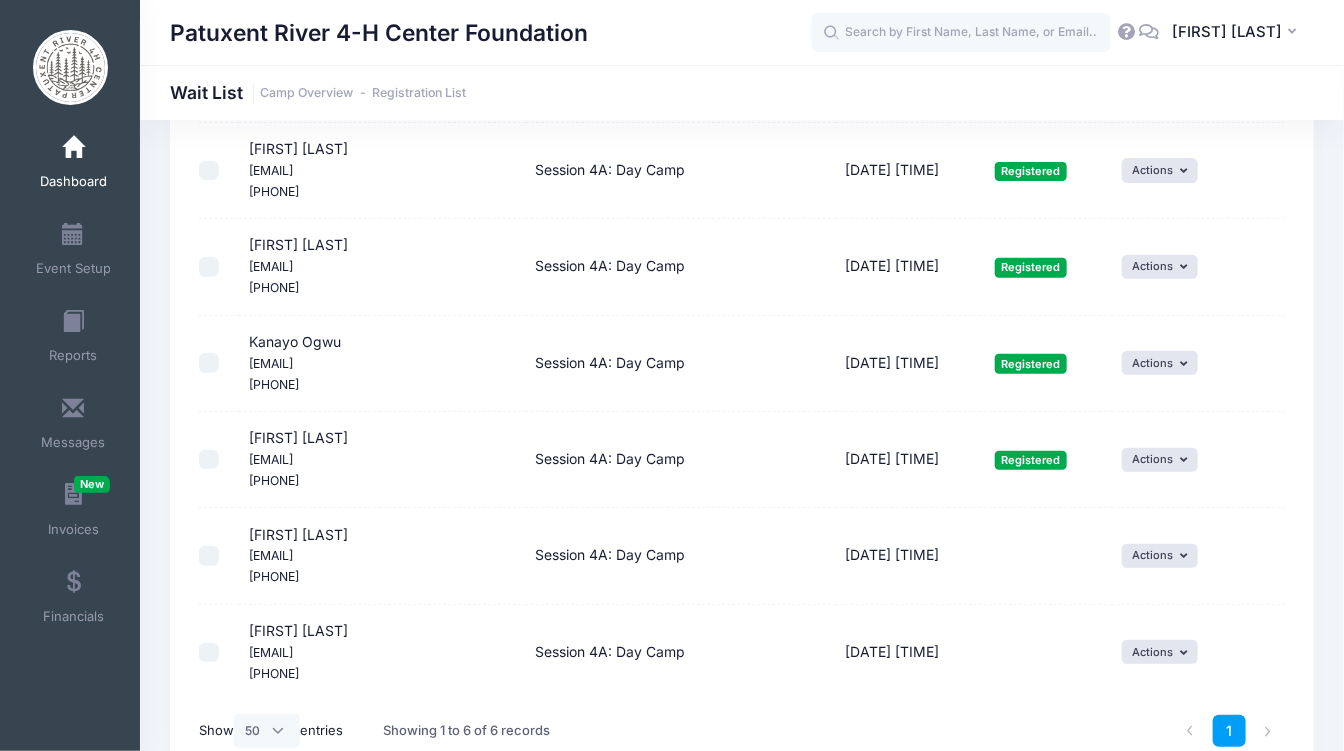 click at bounding box center [73, 148] 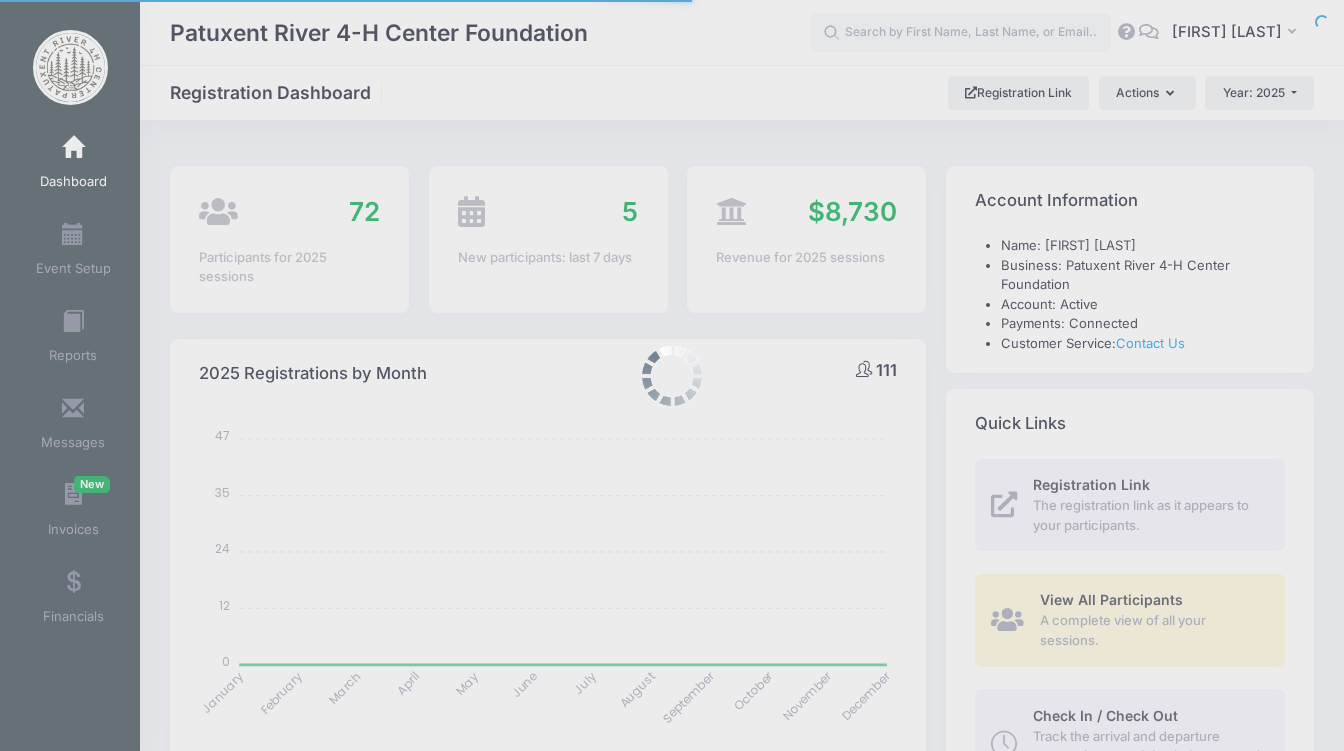 select 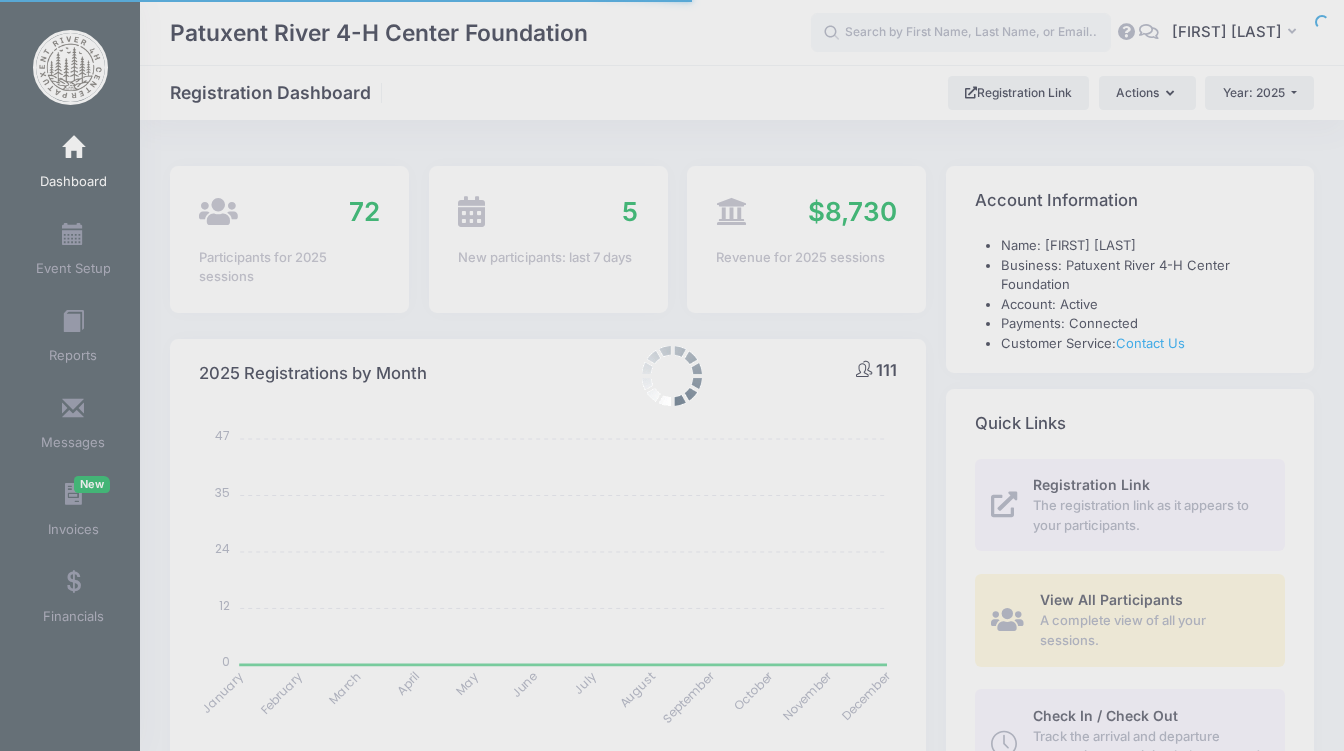 scroll, scrollTop: 0, scrollLeft: 0, axis: both 